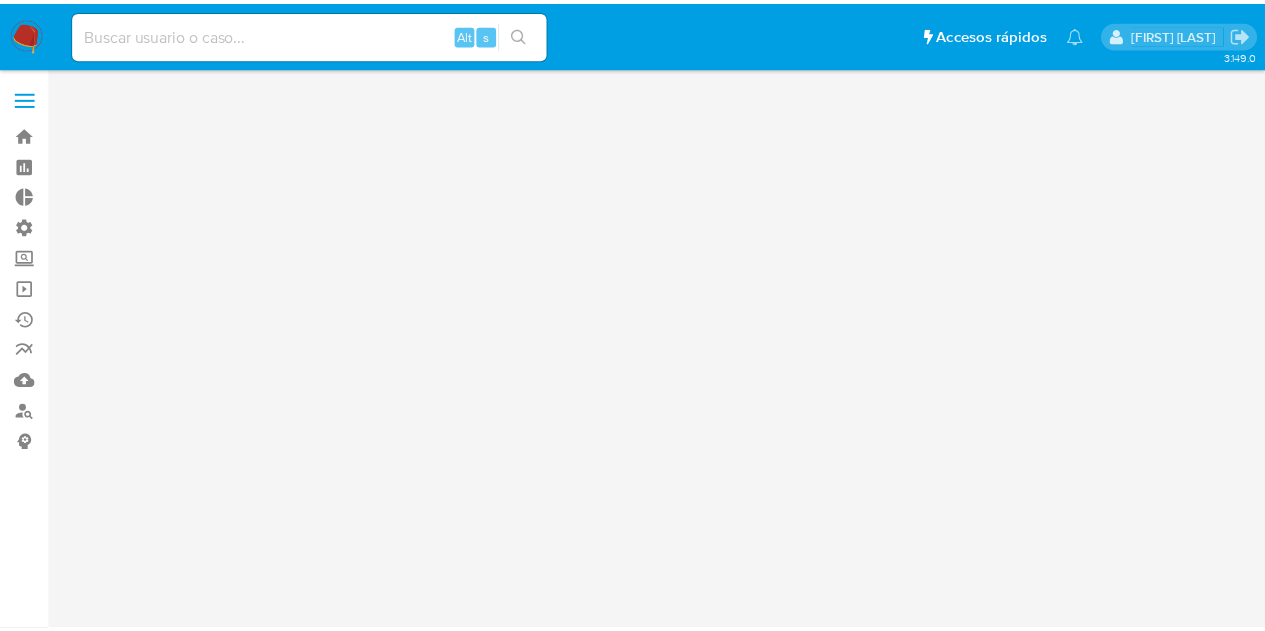scroll, scrollTop: 0, scrollLeft: 0, axis: both 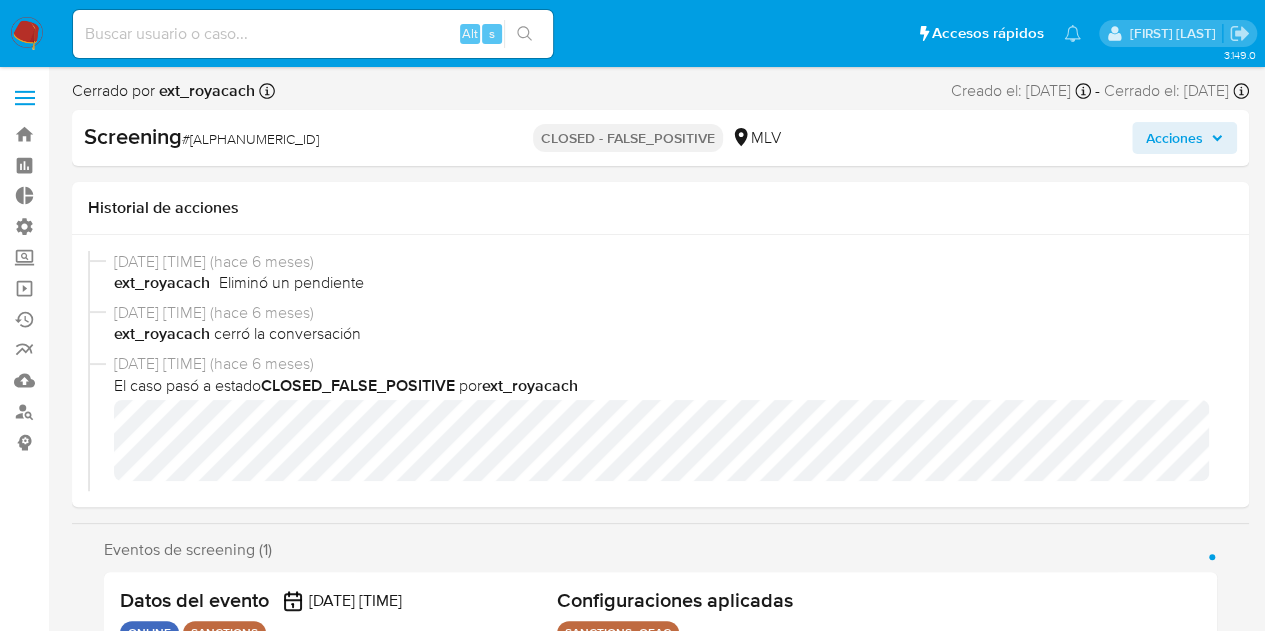 select on "10" 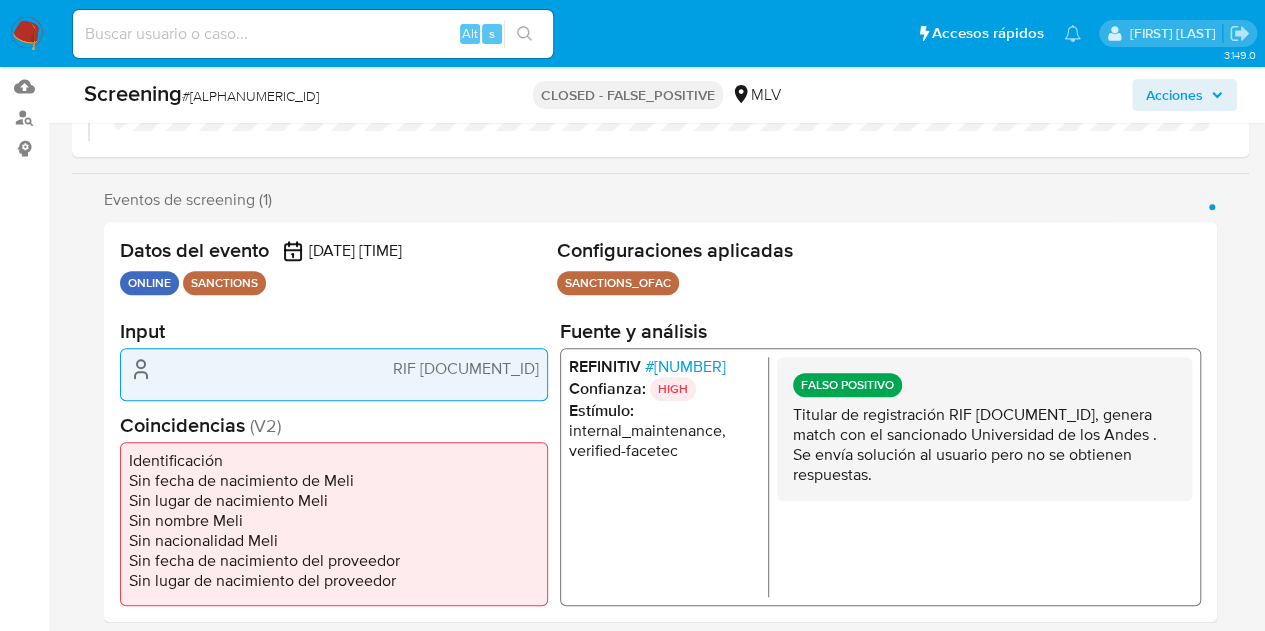 scroll, scrollTop: 345, scrollLeft: 0, axis: vertical 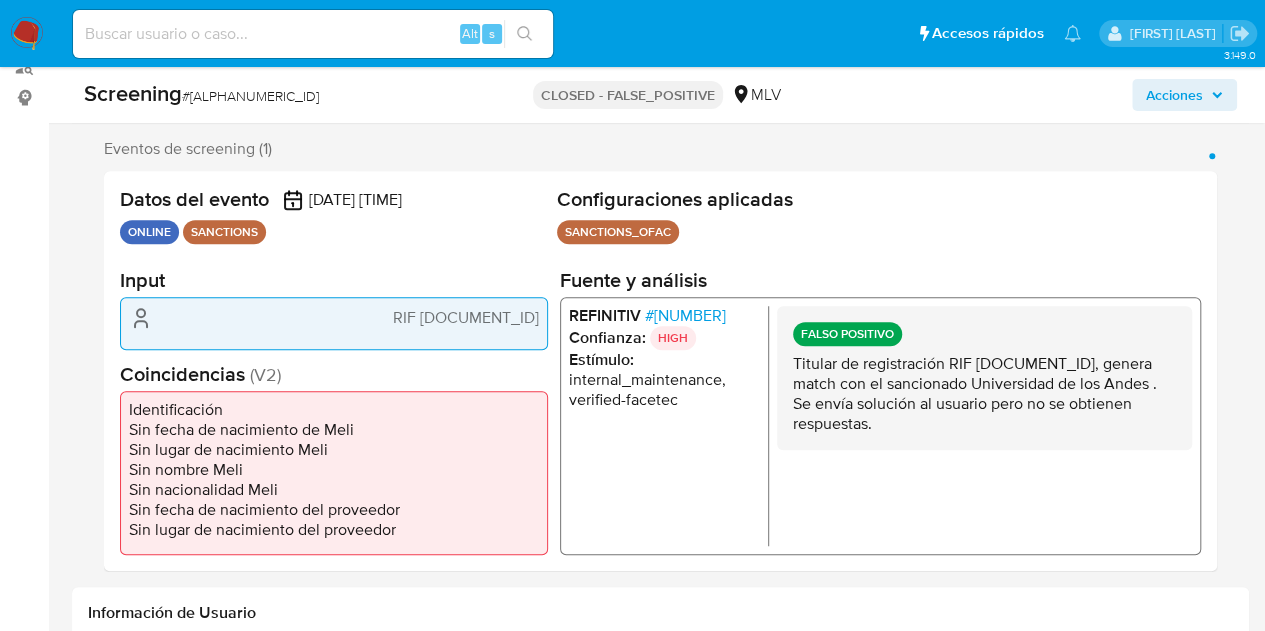 click on "# [NUMBER]" at bounding box center (685, 316) 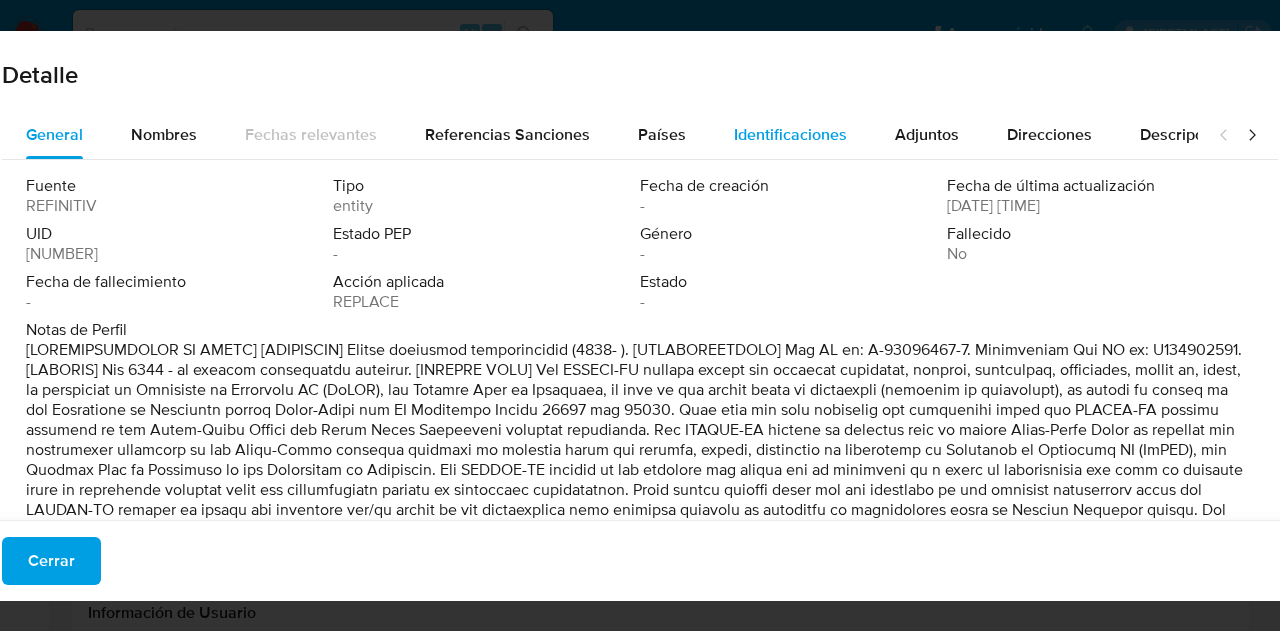 click on "Identificaciones" at bounding box center (790, 134) 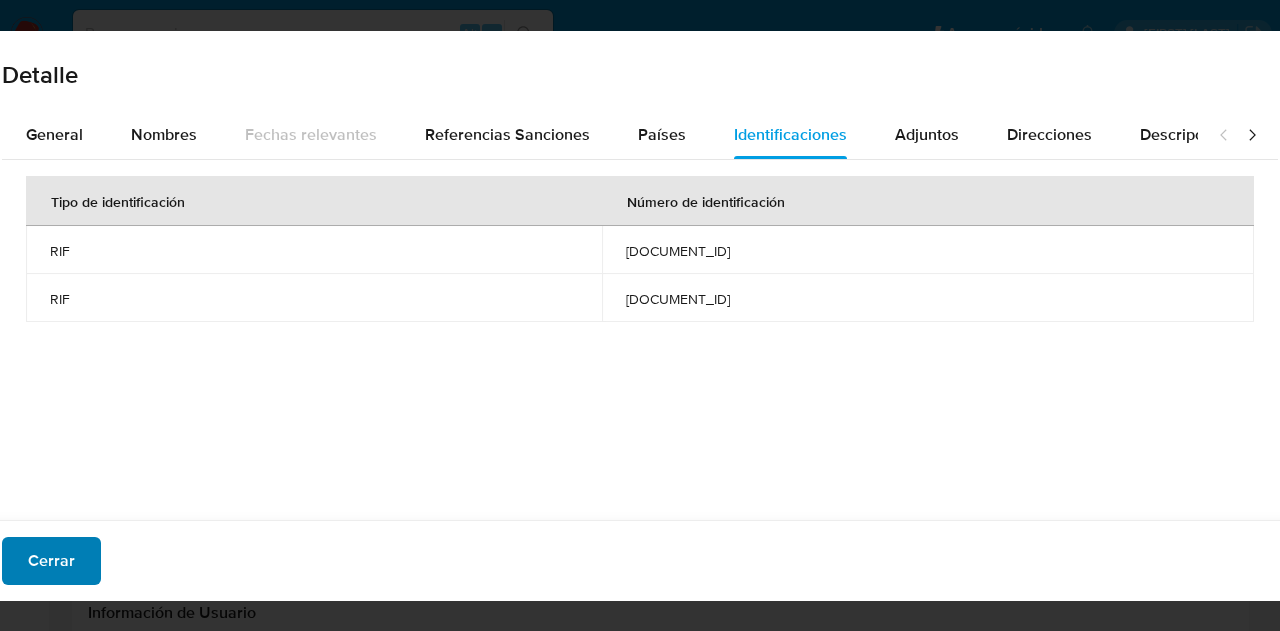 click on "Cerrar" at bounding box center (51, 561) 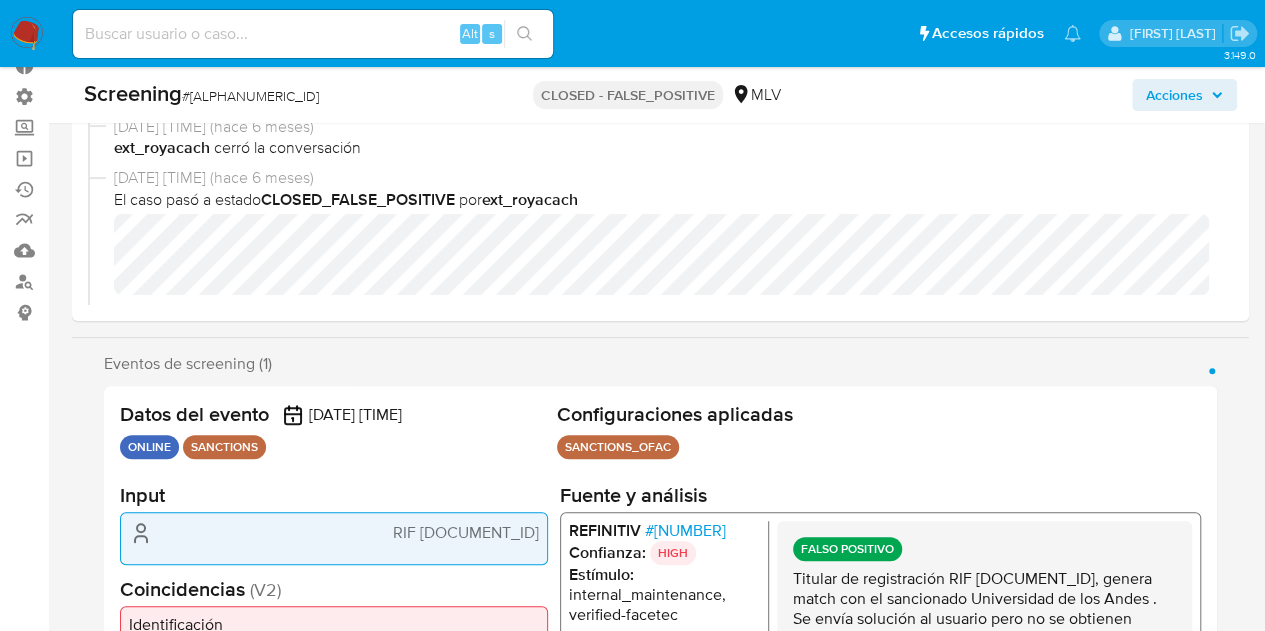 scroll, scrollTop: 97, scrollLeft: 0, axis: vertical 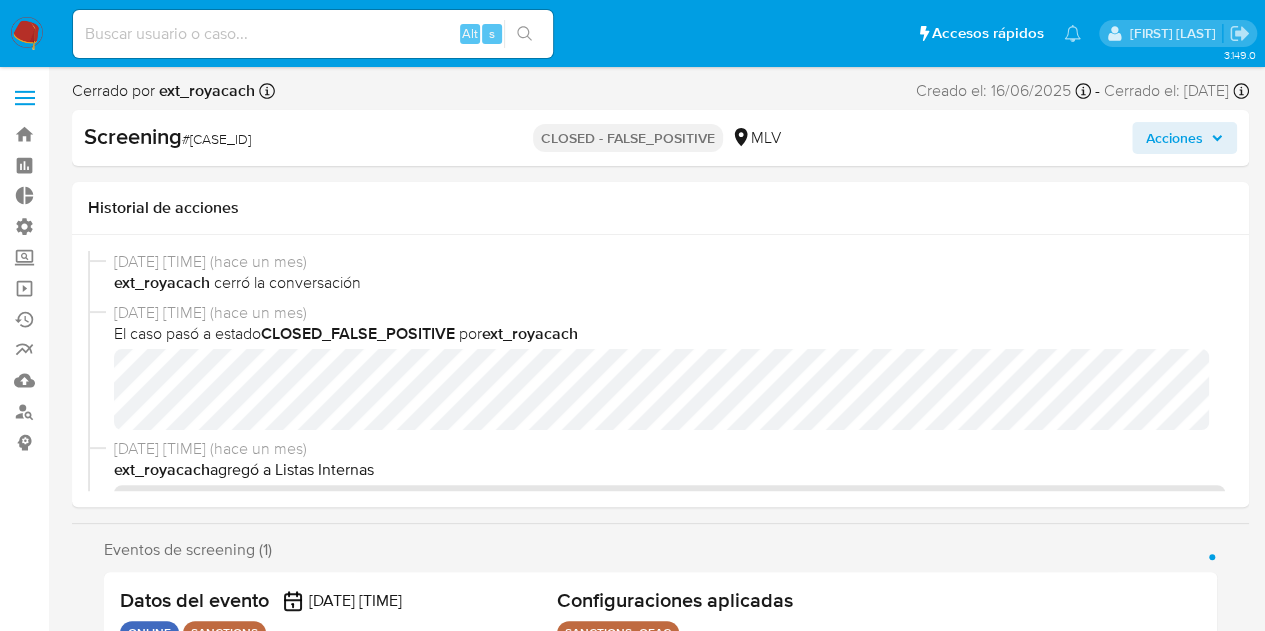 select on "10" 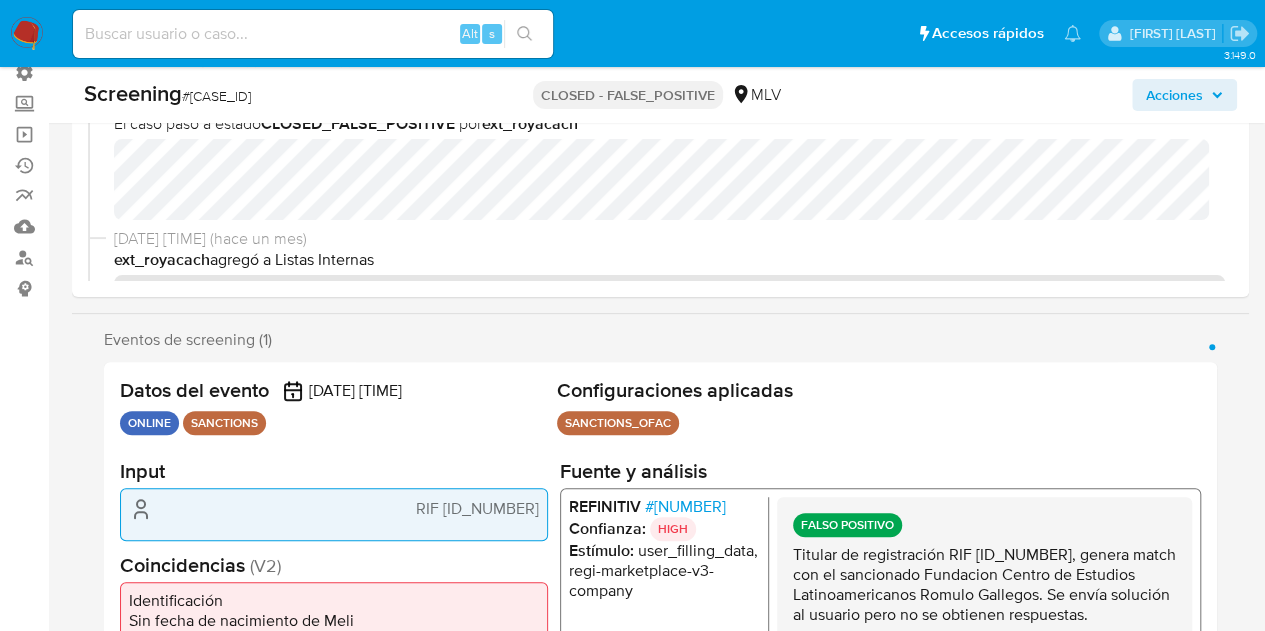 scroll, scrollTop: 129, scrollLeft: 0, axis: vertical 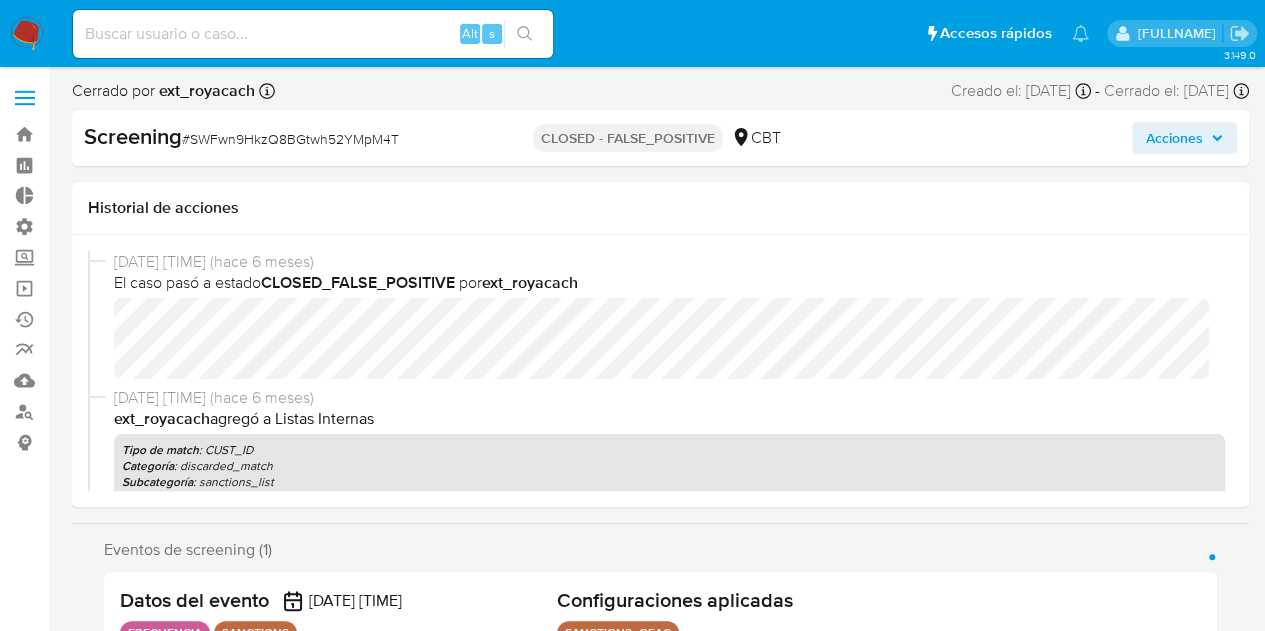 select on "10" 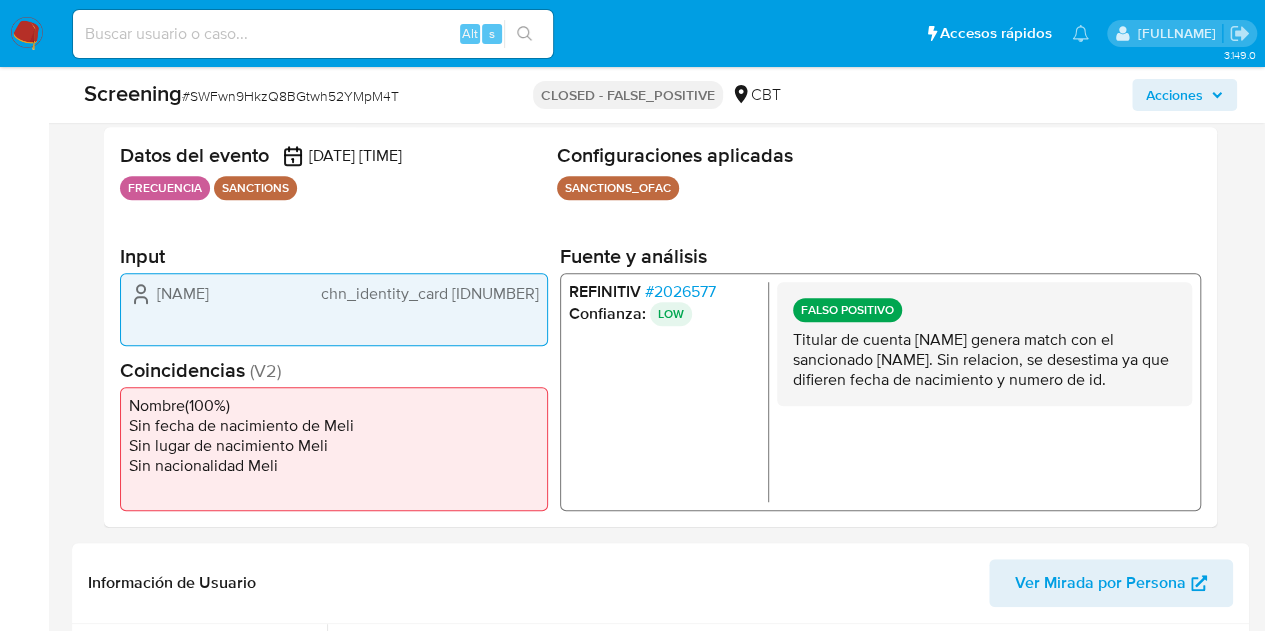 scroll, scrollTop: 378, scrollLeft: 0, axis: vertical 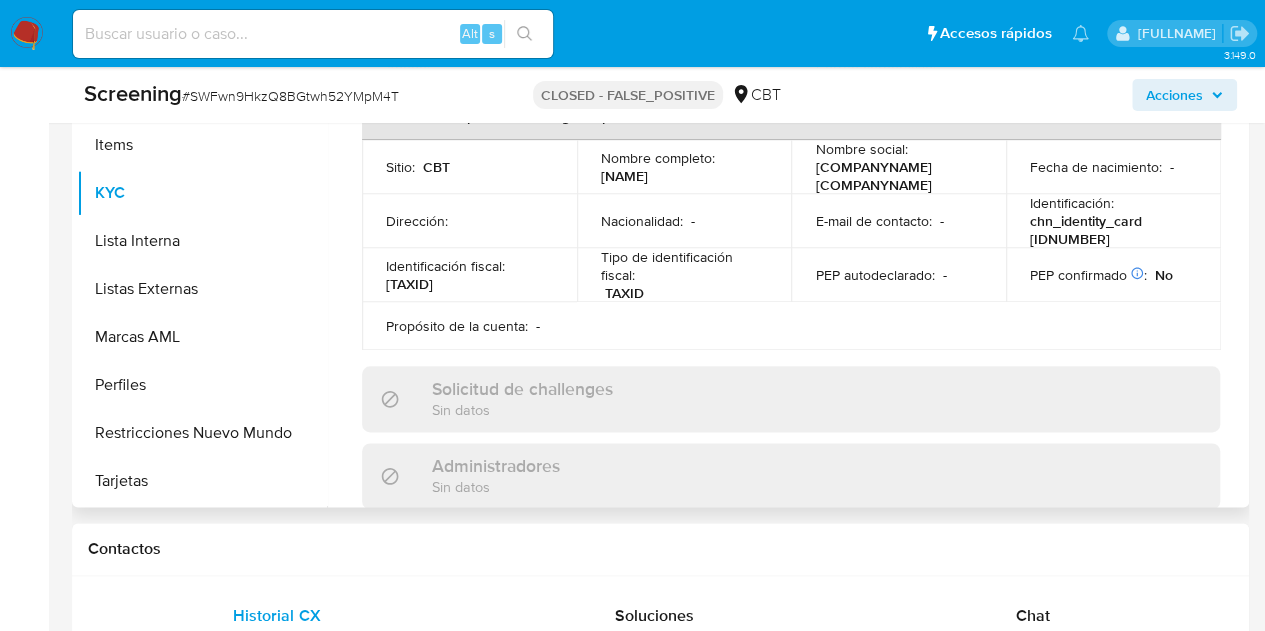 click on "Buscar Anticipos de dinero Archivos adjuntos Cruces y Relaciones Créditos Cuentas Bancarias Datos Modificados Devices Geolocation Direcciones Dispositivos Point Documentación General Historial Casos Historial Riesgo PLD Historial de conversaciones IV Challenges Información de accesos Insurtech Items KYC Lista Interna Listas Externas Marcas AML Perfiles Restricciones Nuevo Mundo Tarjetas Compañía KYC Status Actualizado hace 2 meses   Creado: 22/01/2025 04:50:17 Actualizado: 12/06/2025 04:26:40 Información de empresa   ID de usuario :    2224636239   Nombre del comercio :    henanbiaoshuowangluokejiyouxiangongsi   Nombre de la entidad :    HE NAN BIAO SHUO WANG LUO KE JI YOU XIAN GONG SI   Tipo compañía :    llc-natural-person-proprietorship   Fecha de inscripción :    -   Fecha de constitución :    -   Número de inscripción :    -   Sujeto obligado :    -   Tipo de entidad :    Compañia   Sitio :    CBT   Nacionalidad :    -   Identificación del comercio :    TAXID 91410222MACQJ2T9XL" at bounding box center [660, 251] 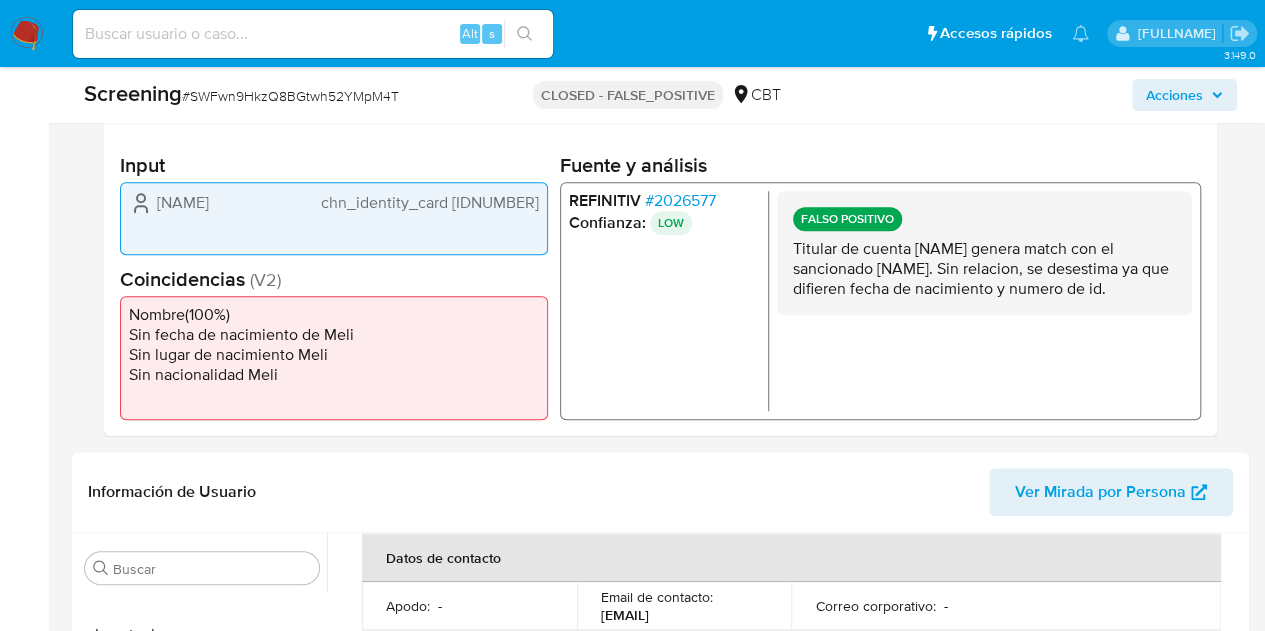 scroll, scrollTop: 414, scrollLeft: 0, axis: vertical 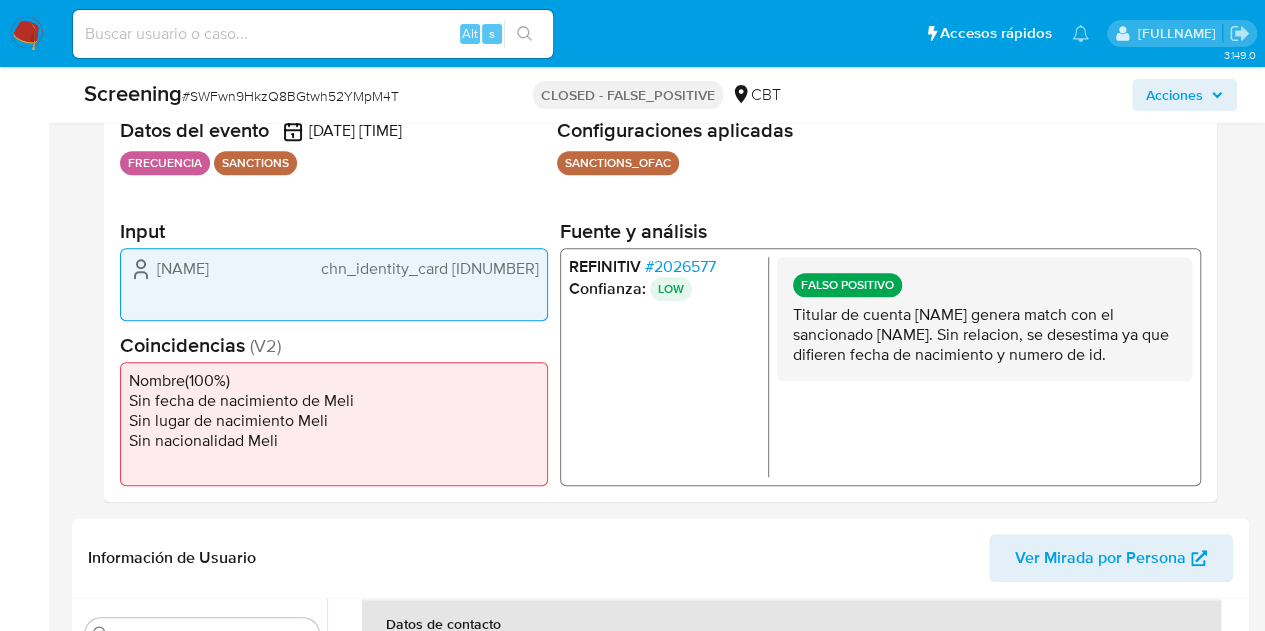 drag, startPoint x: 644, startPoint y: 271, endPoint x: 683, endPoint y: 284, distance: 41.109608 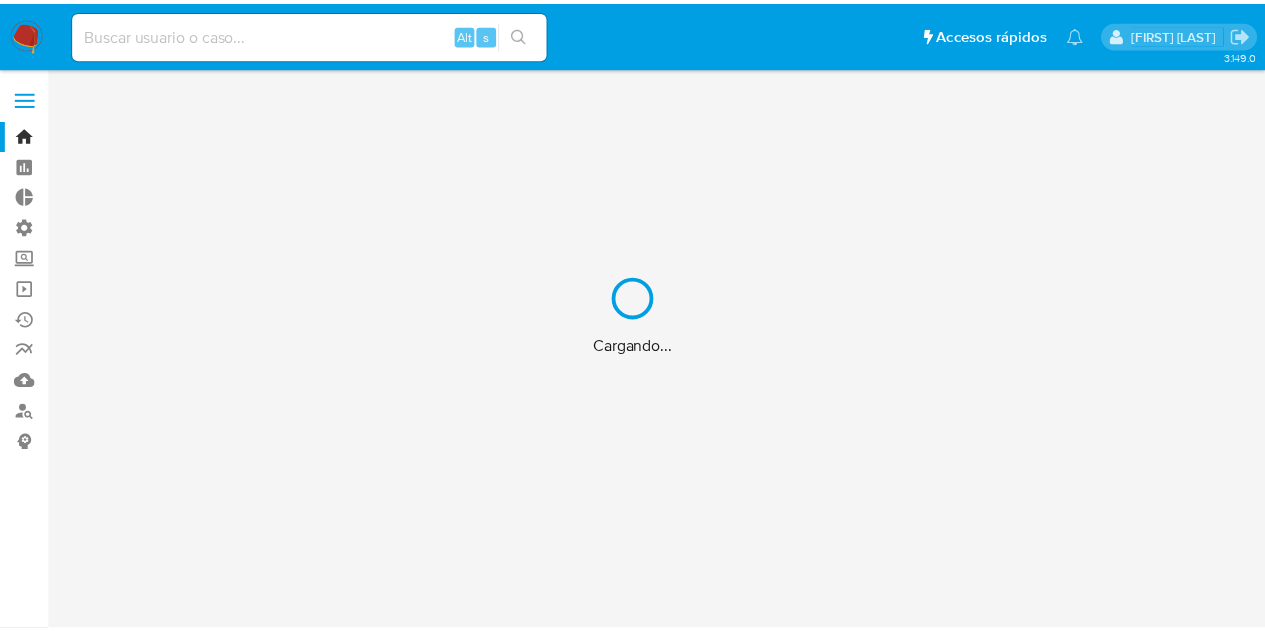 scroll, scrollTop: 0, scrollLeft: 0, axis: both 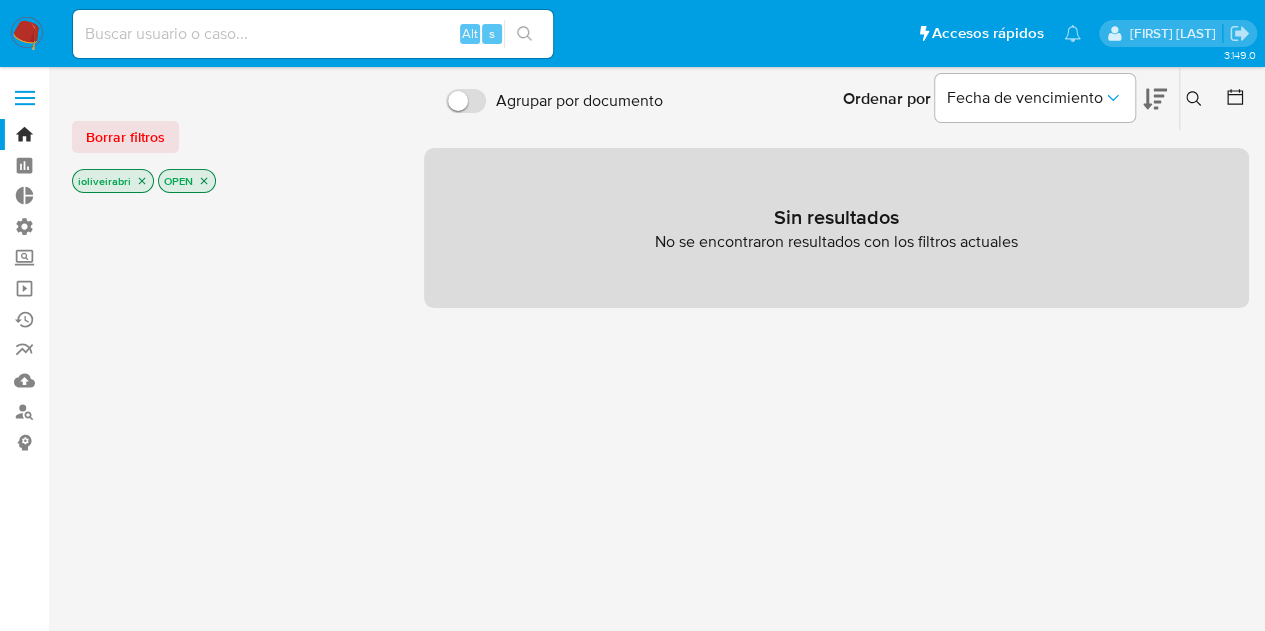 click 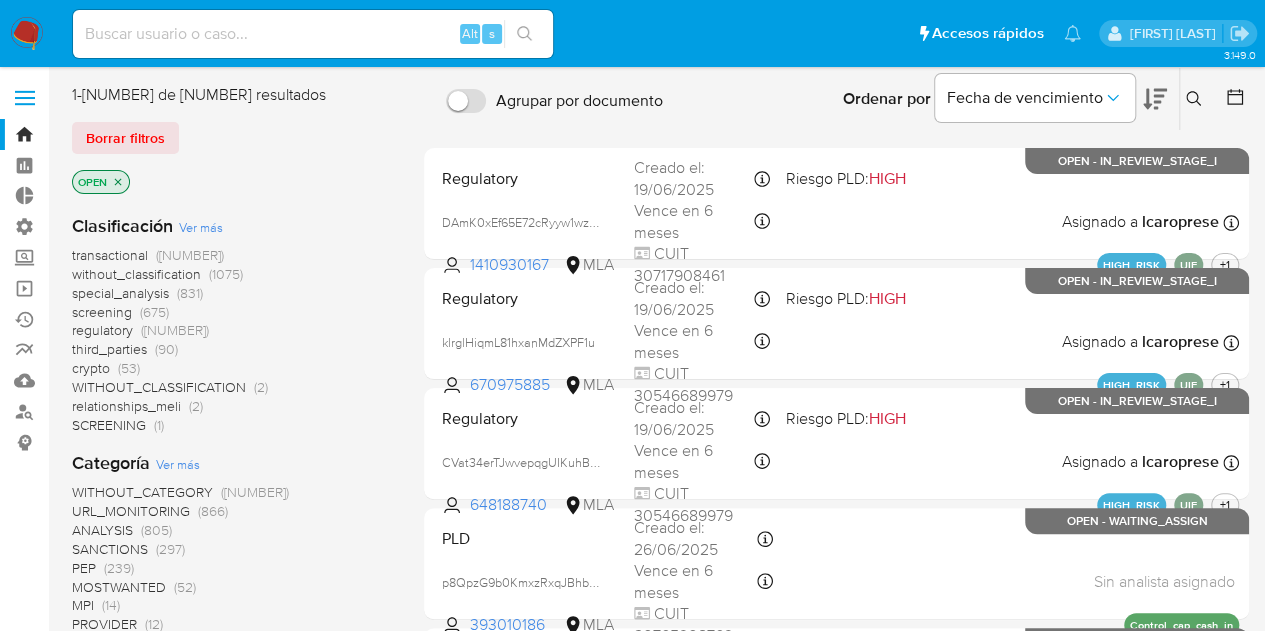 click on "OPEN" at bounding box center [101, 182] 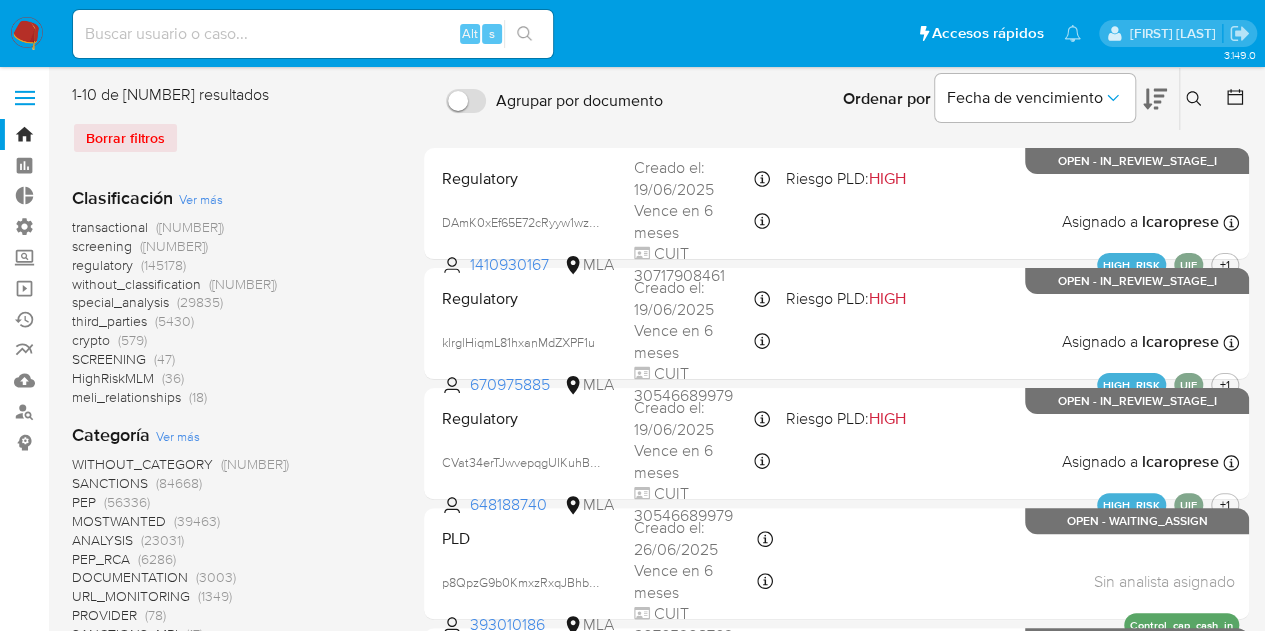 click on "screening" at bounding box center [102, 246] 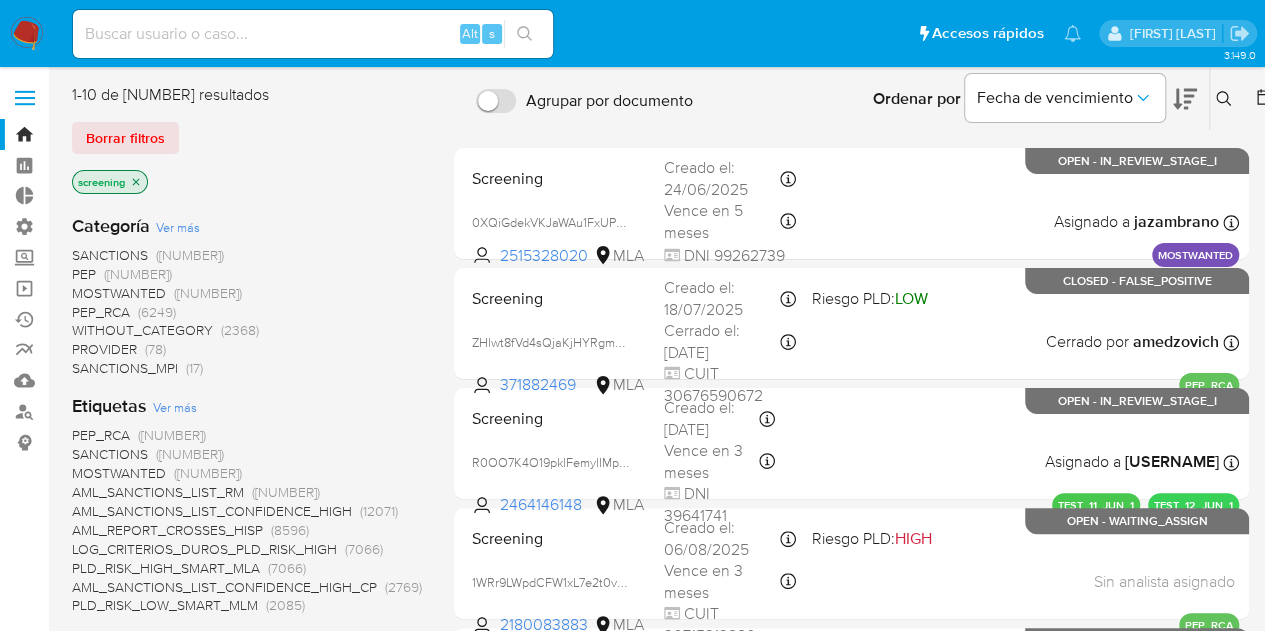 click on "SANCTIONS (84646) PEP (56328) MOSTWANTED (39462) PEP_RCA (6249) WITHOUT_CATEGORY (2368) PROVIDER (78) SANCTIONS_MPI (17)" at bounding box center [247, 312] 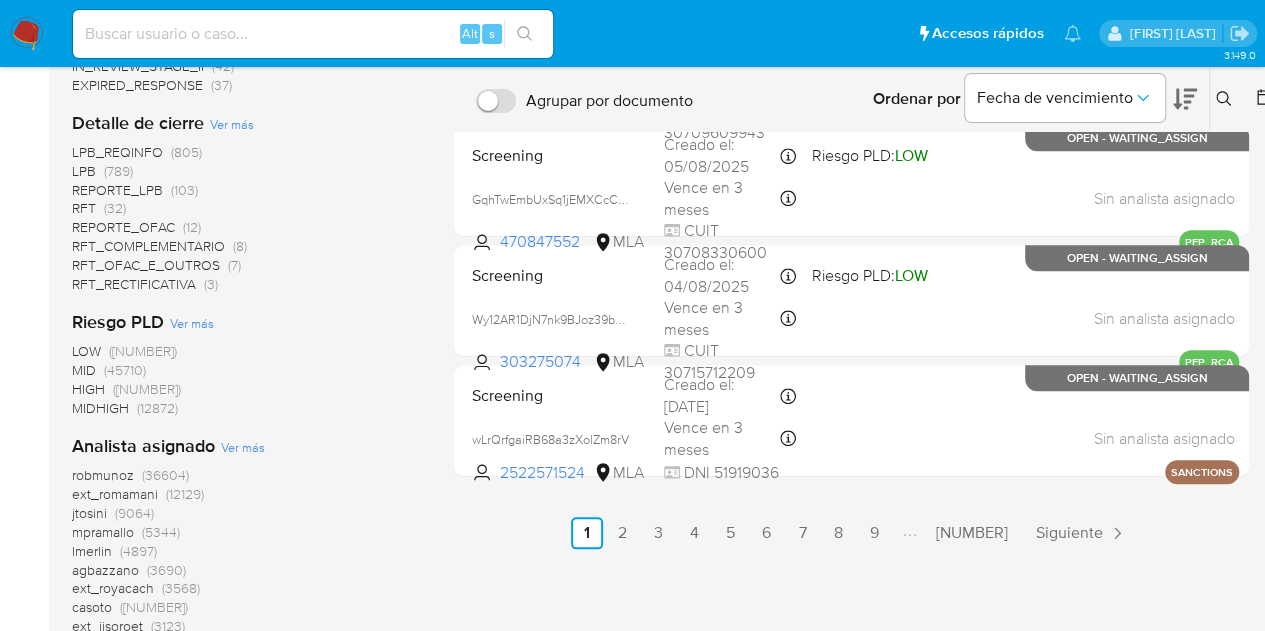 scroll, scrollTop: 880, scrollLeft: 0, axis: vertical 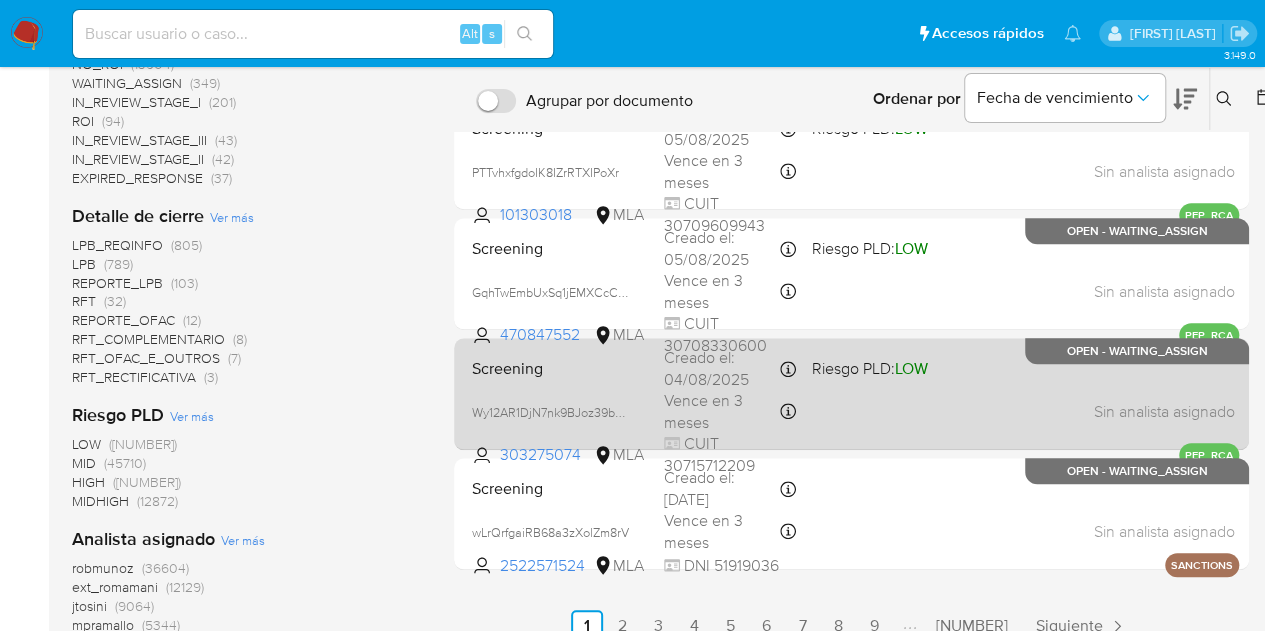 click on "Screening Wy12AR1DjN7nk9BJoz39bXHh 303275074 MLA Riesgo PLD:  LOW Creado el: 04/08/2025   Creado el: 04/08/2025 08:30:32 Vence en 3 meses   Vence el 02/11/2025 08:30:32 CUIT   30715712209 Sin analista asignado   Asignado el: - PEP_RCA OPEN - WAITING_ASSIGN" at bounding box center (851, 393) 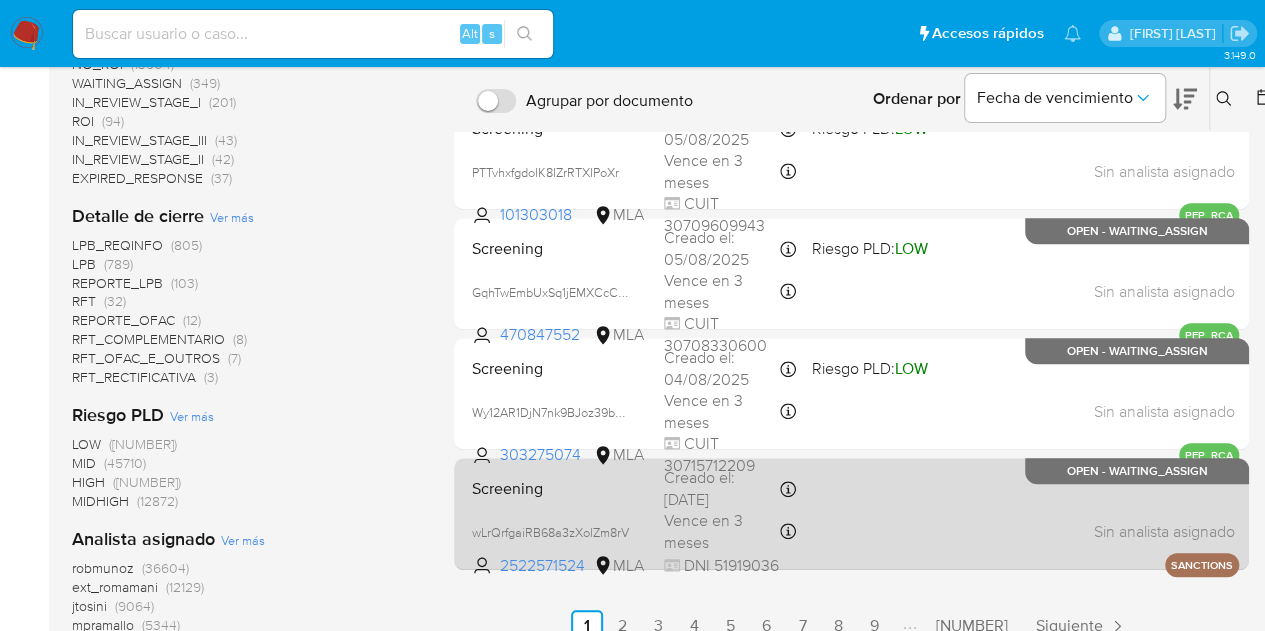 click on "Screening wLrQrfgaiRB68a3zXolZm8rV 2522571524 MLA Creado el: 27/06/2025   Creado el: 27/06/2025 11:43:59 Vence en 3 meses   Vence el 31/10/2025 11:43:59 DNI   51919036 Sin analista asignado   Asignado el: - SANCTIONS OPEN - WAITING_ASSIGN" at bounding box center (851, 513) 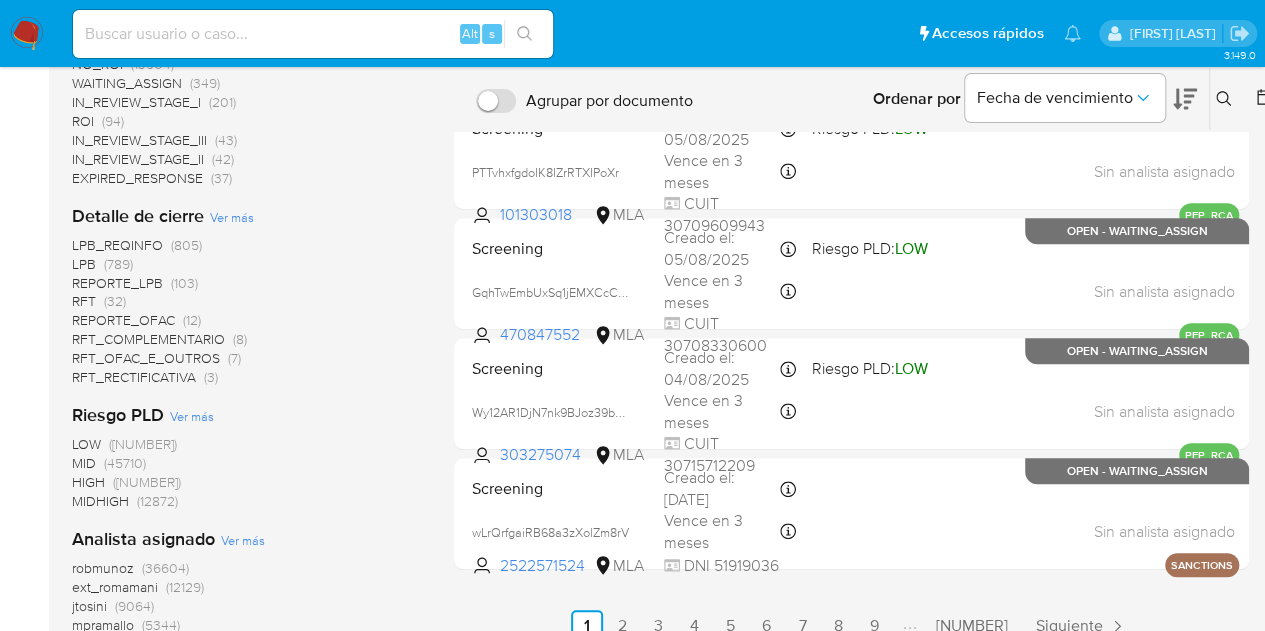 drag, startPoint x: 1244, startPoint y: 303, endPoint x: 1279, endPoint y: 320, distance: 38.910152 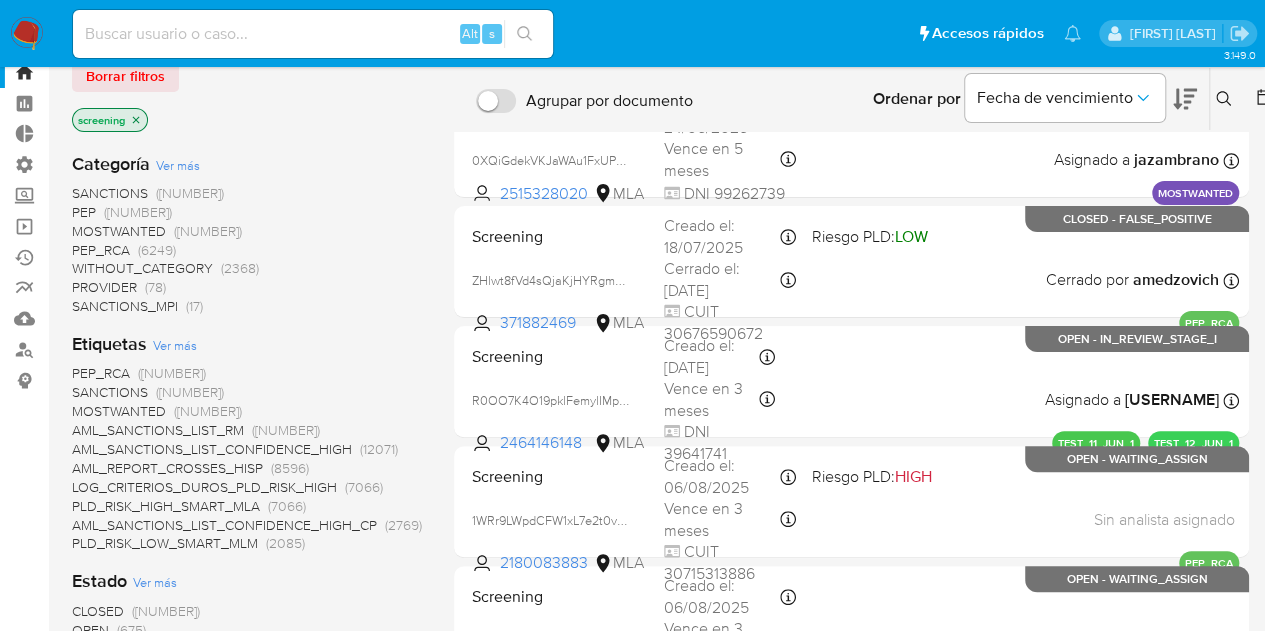 scroll, scrollTop: 46, scrollLeft: 0, axis: vertical 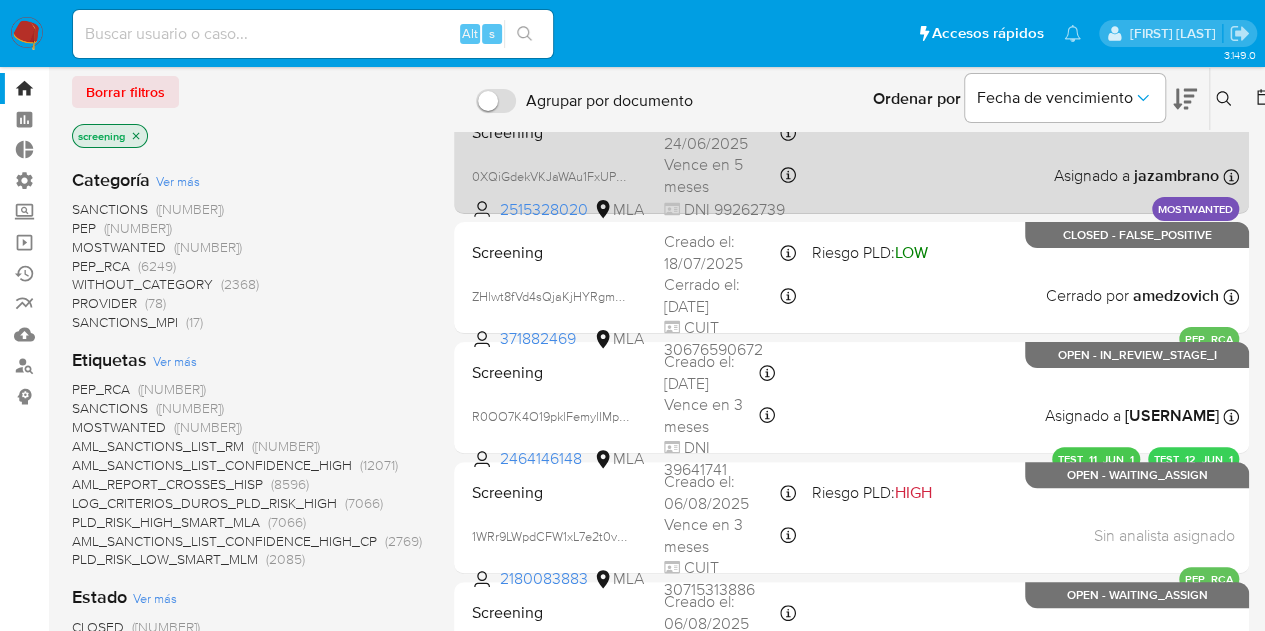 click on "Asignado a   jazambrano" at bounding box center [1136, 176] 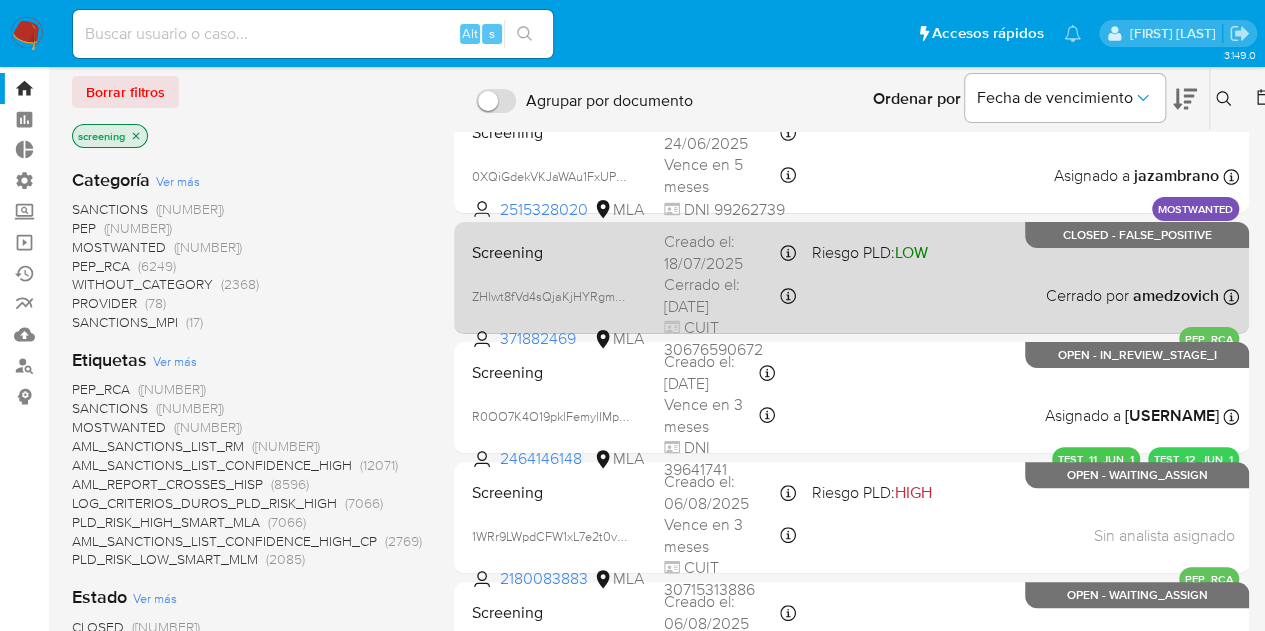 click on "Screening ZHlwt8fVd4sQjaKjHYRgmGPZ 371882469 MLA Riesgo PLD:  LOW Creado el: 18/07/2025   Creado el: 18/07/2025 15:11:05 Cerrado el: 18/07/2025   Cerrado el: 18/07/2025 15:31:11 CUIT   30676590672 Cerrado por   amedzovich   Asignado el: 18/07/2025 15:11:05 PEP_RCA CLOSED - FALSE_POSITIVE" at bounding box center (851, 277) 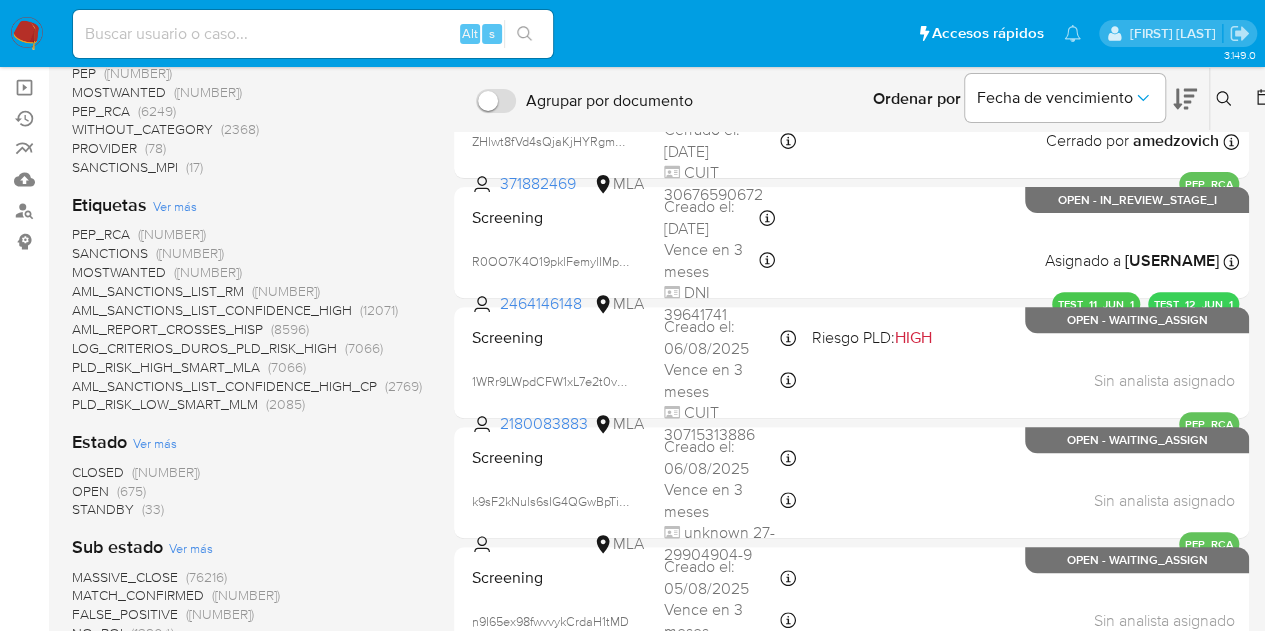 scroll, scrollTop: 203, scrollLeft: 0, axis: vertical 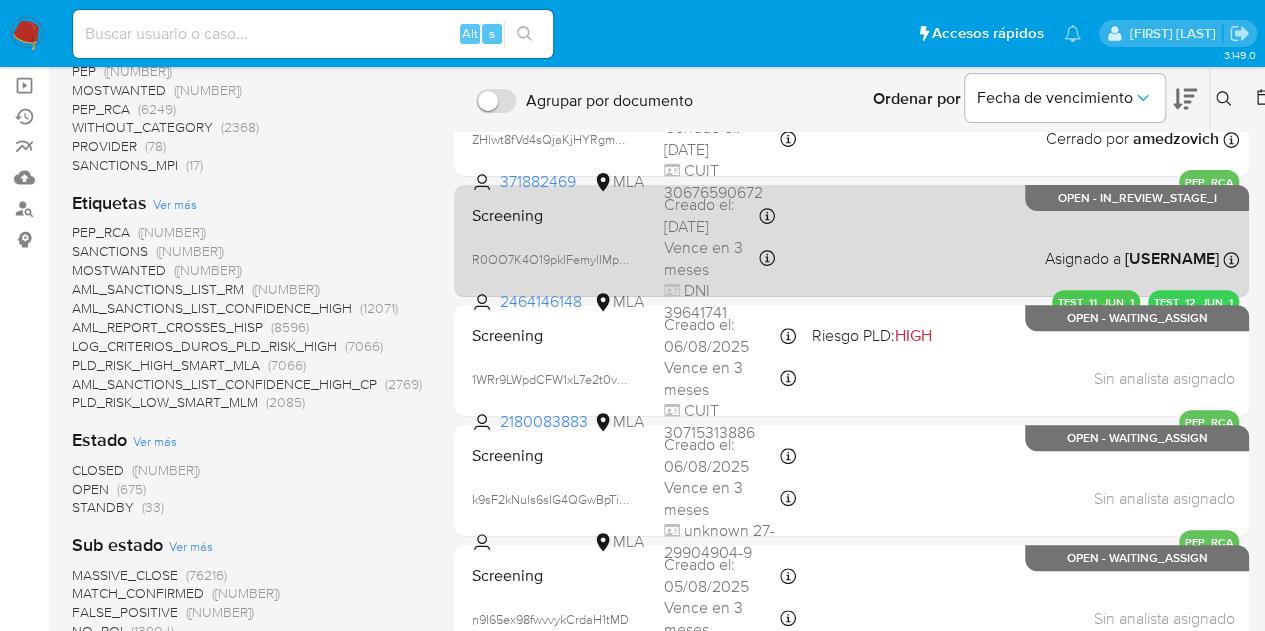 click on "Screening R0OO7K4O19pklFemylIMpvVz 2464146148 MLA Creado el: 11/06/2025   Creado el: 11/06/2025 12:01:12 Vence en 3 meses   Vence el 08/11/2025 12:01:12 DNI   39641741 Asignado a   jcaicedocast   Asignado el: 11/06/2025 12:01:12 TEST_11_JUN_1 TEST_12_JUN_1 OPEN - IN_REVIEW_STAGE_I" at bounding box center (851, 240) 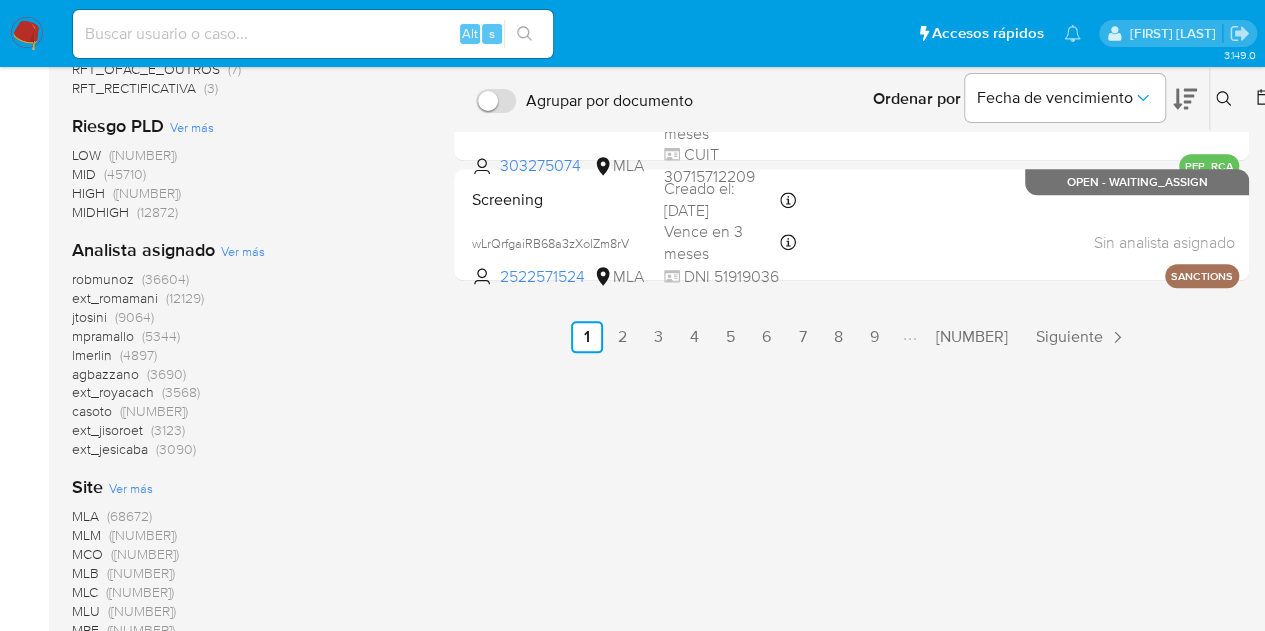 scroll, scrollTop: 1084, scrollLeft: 0, axis: vertical 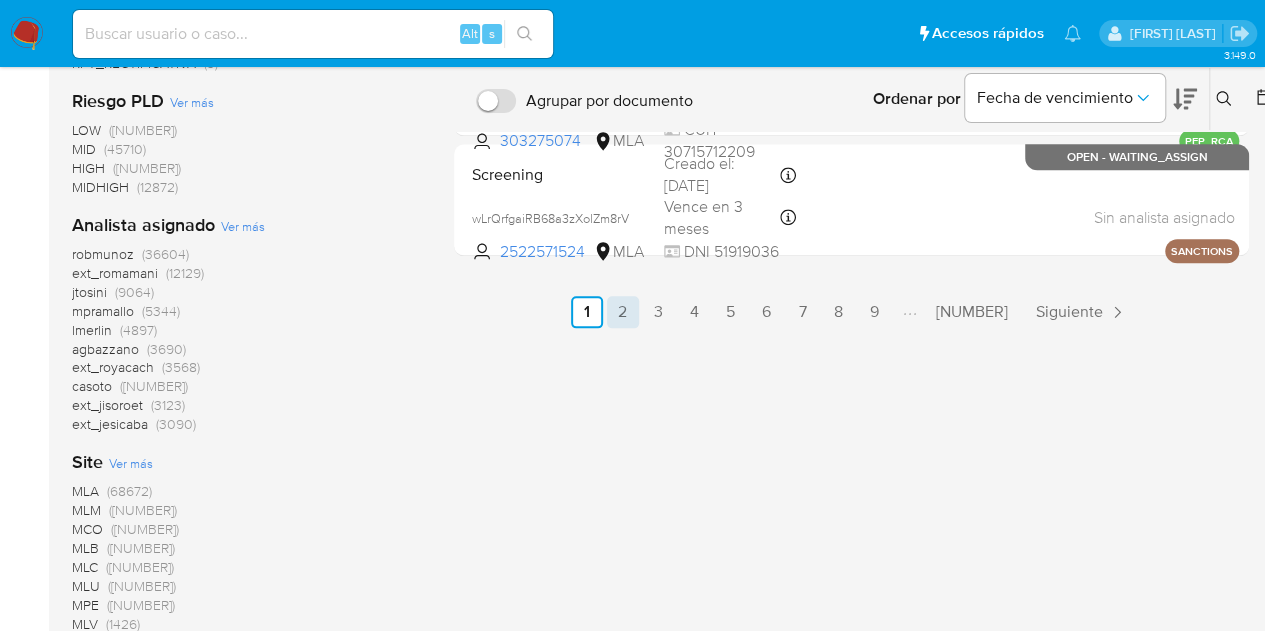 click on "2" at bounding box center [623, 312] 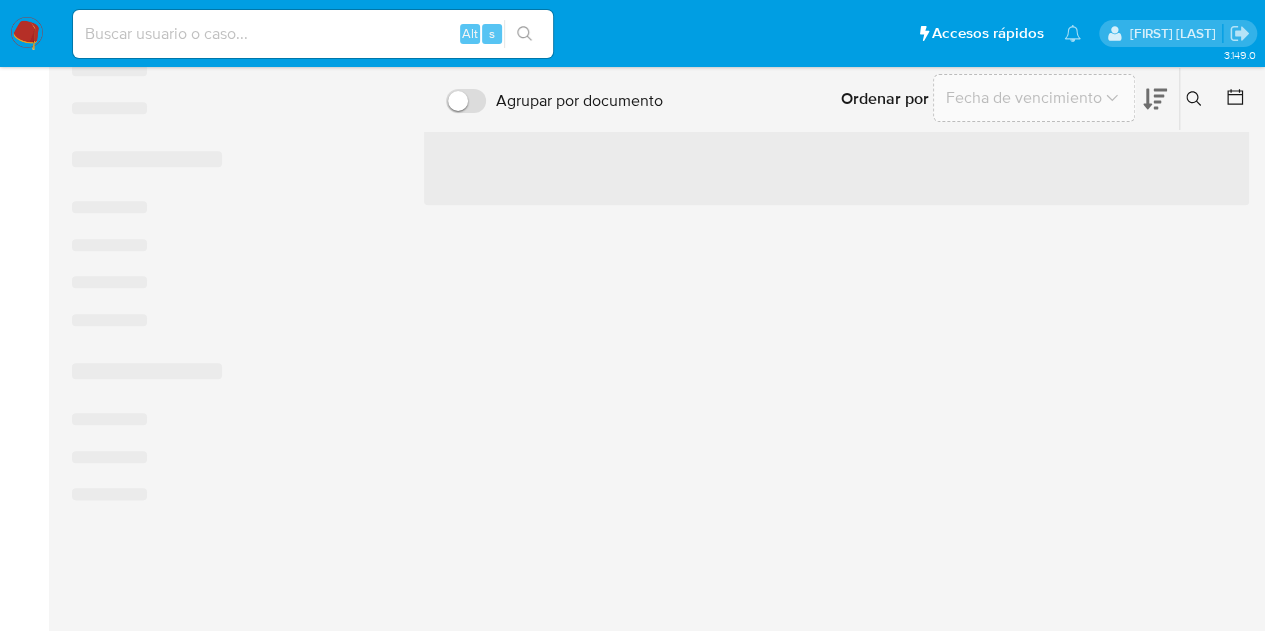 scroll, scrollTop: 0, scrollLeft: 0, axis: both 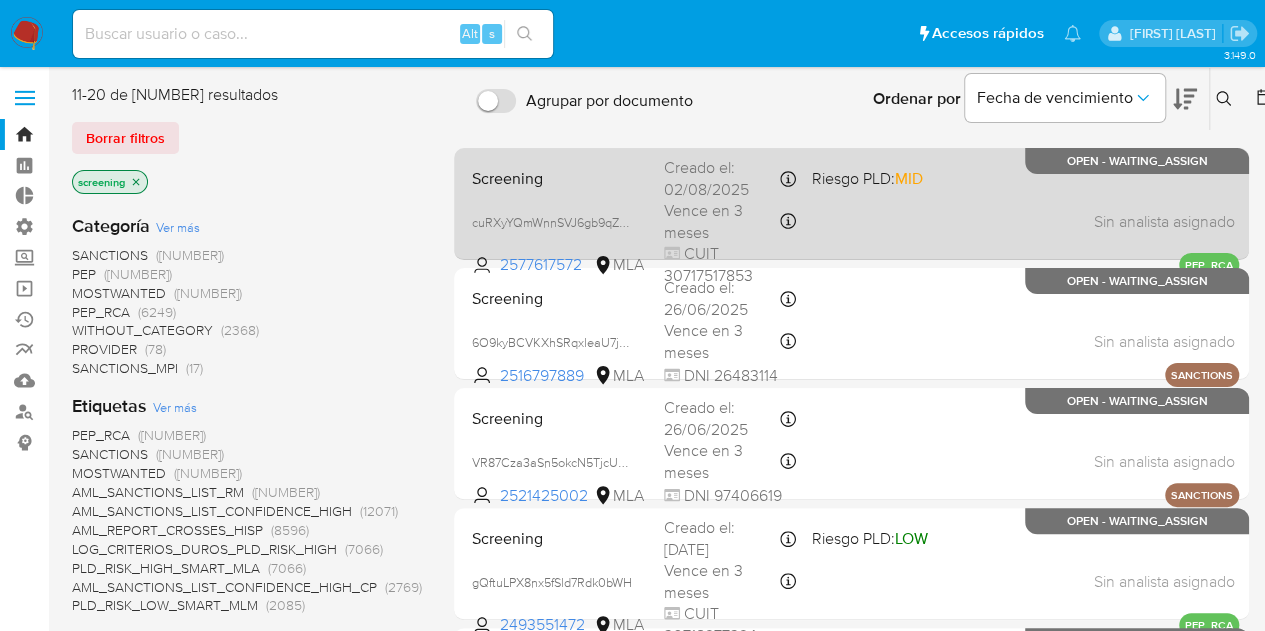 click on "Screening cuRXyYQmWnnSVJ6gb9qZeMlz 2577617572 MLA Riesgo PLD:  MID Creado el: 02/08/2025   Creado el: 02/08/2025 09:42:48 Vence en 3 meses   Vence el 31/10/2025 09:42:49 CUIT   30717517853 Sin analista asignado   Asignado el: - PEP_RCA OPEN - WAITING_ASSIGN" at bounding box center (851, 203) 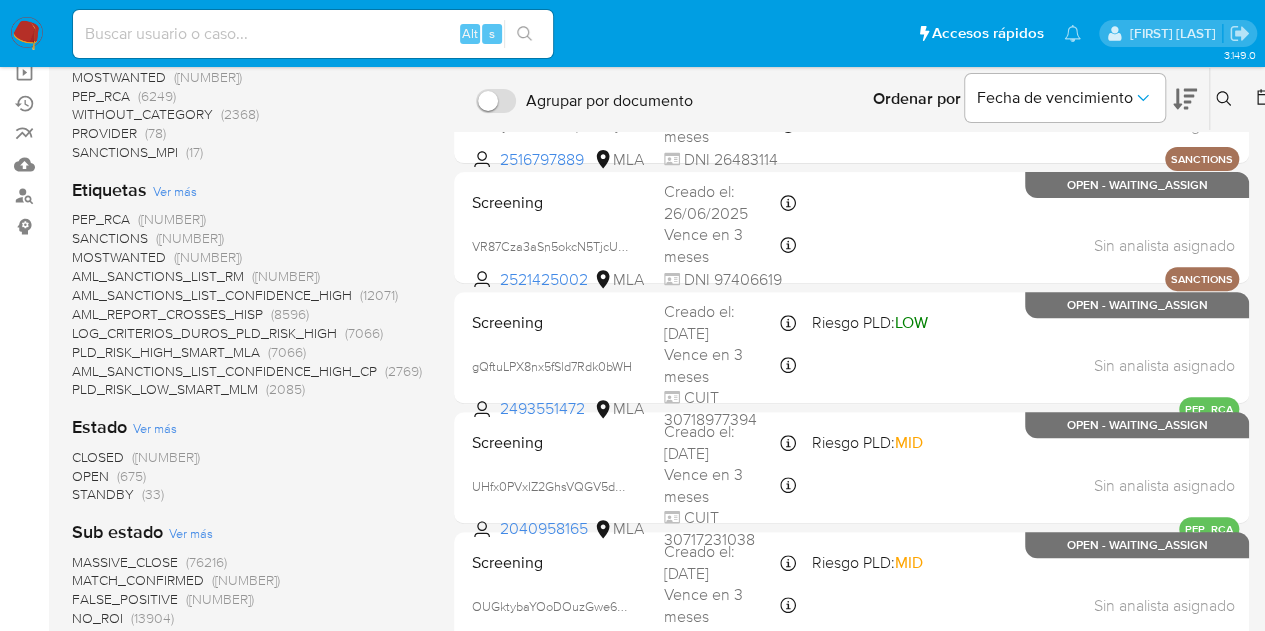 scroll, scrollTop: 249, scrollLeft: 0, axis: vertical 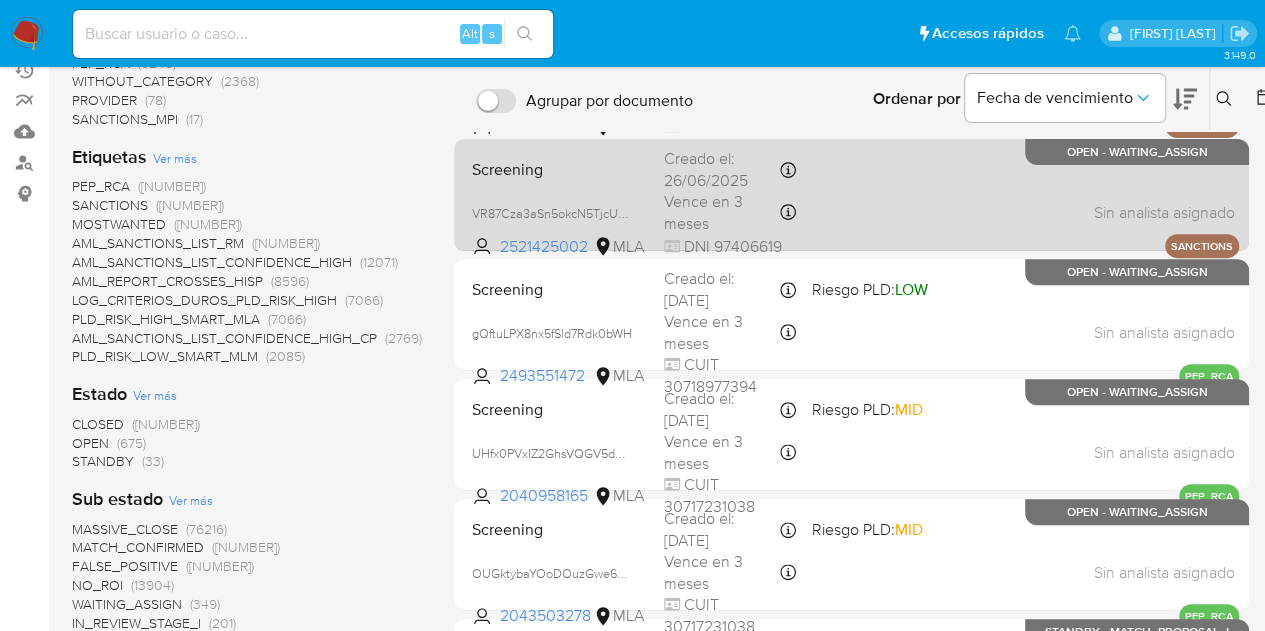click on "Screening VR87Cza3aSn5okcN5TjcUTKE 2521425002 MLA Creado el: 26/06/2025   Creado el: 26/06/2025 17:08:00 Vence en 3 meses   Vence el 30/10/2025 17:08:00 DNI   97406619 Sin analista asignado   Asignado el: - SANCTIONS OPEN - WAITING_ASSIGN" at bounding box center (851, 194) 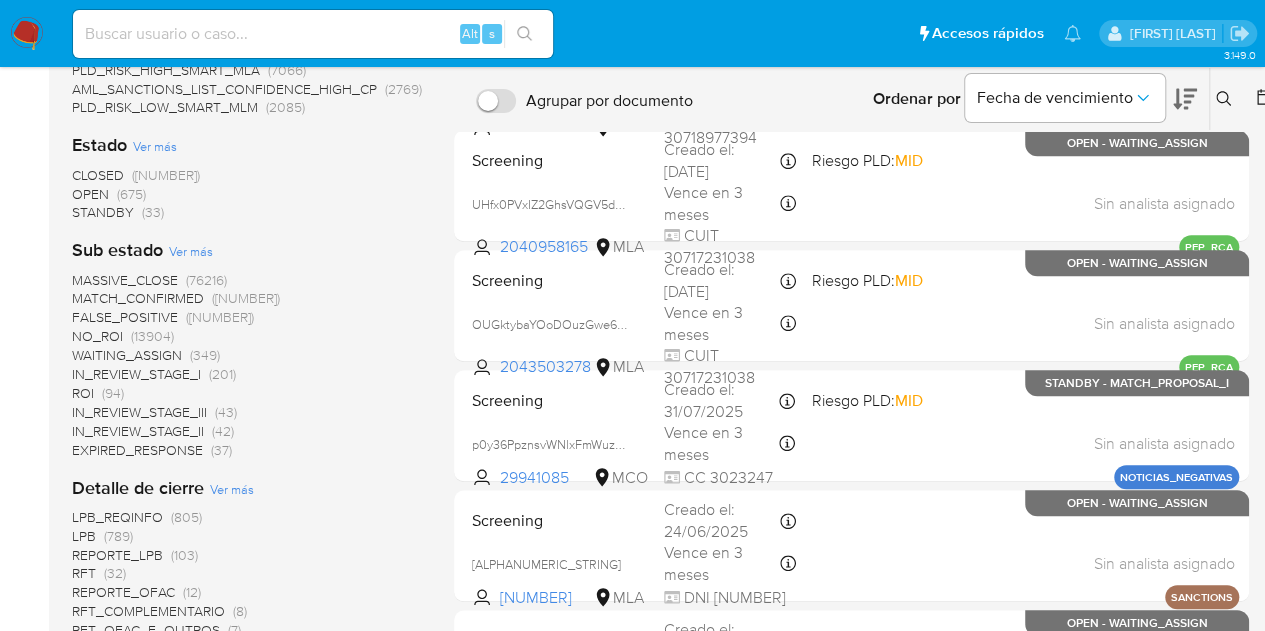 scroll, scrollTop: 506, scrollLeft: 0, axis: vertical 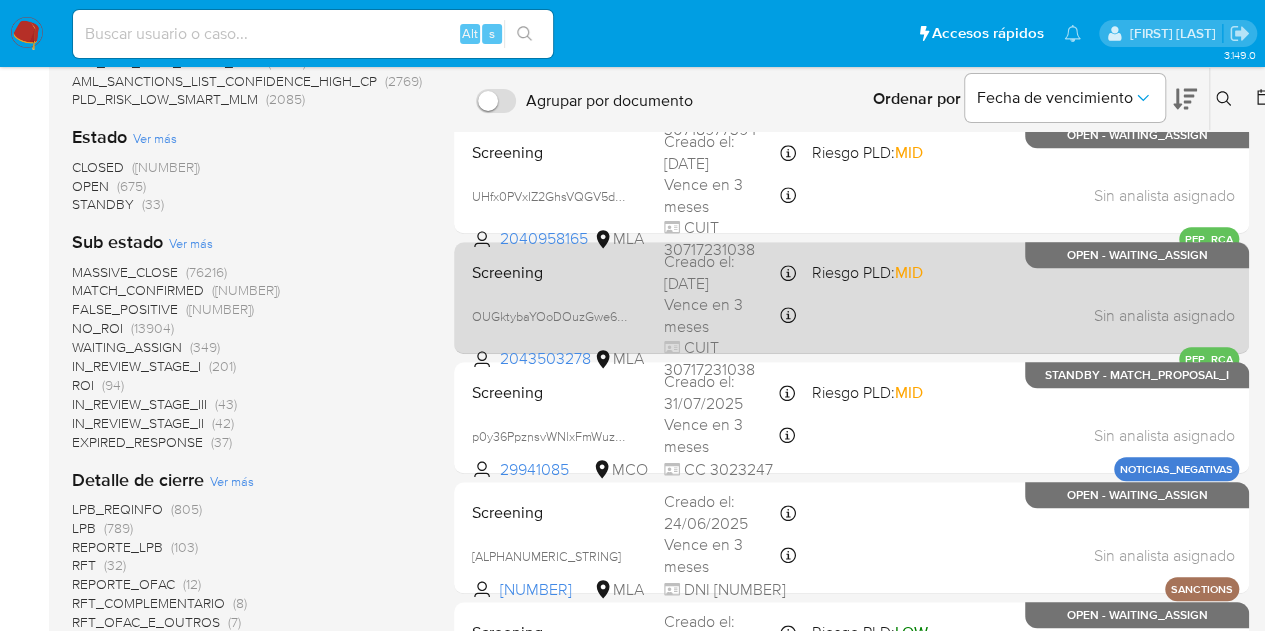 click on "Screening OUGktybaYOoDOuzGwe66k3lI 2043503278 MLA Riesgo PLD:  MID Creado el: 01/08/2025   Creado el: 01/08/2025 12:49:49 Vence en 3 meses   Vence el 30/10/2025 12:49:50 CUIT   30717231038 Sin analista asignado   Asignado el: - PEP_RCA OPEN - WAITING_ASSIGN" at bounding box center [851, 297] 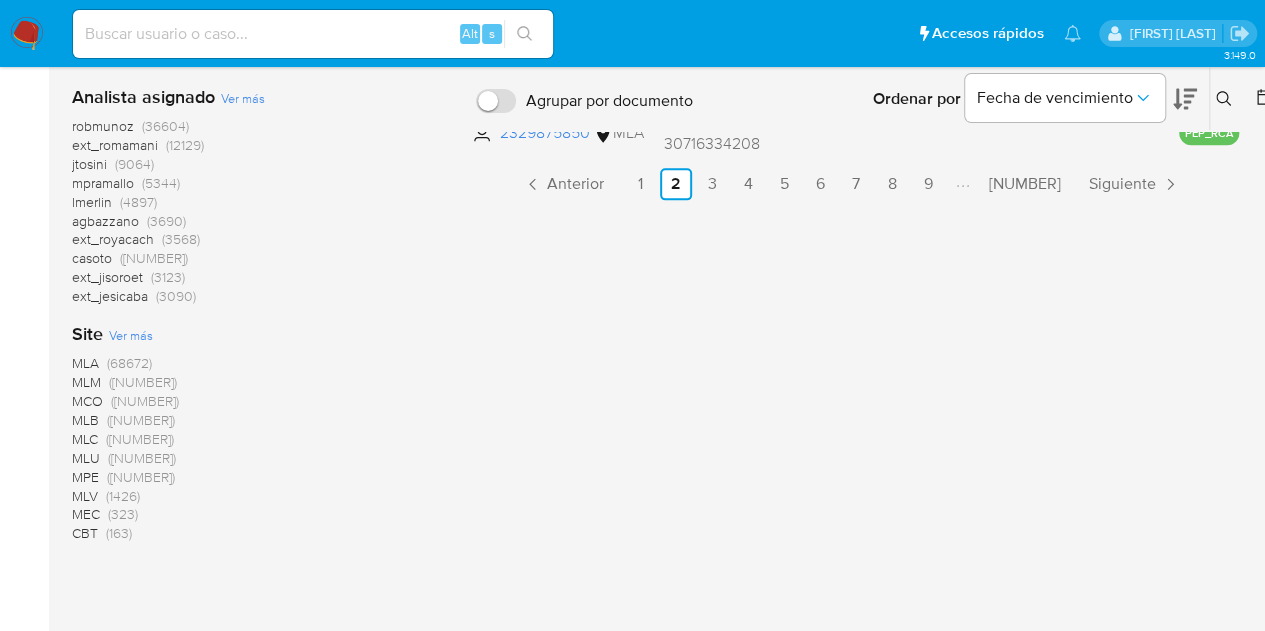 scroll, scrollTop: 1232, scrollLeft: 0, axis: vertical 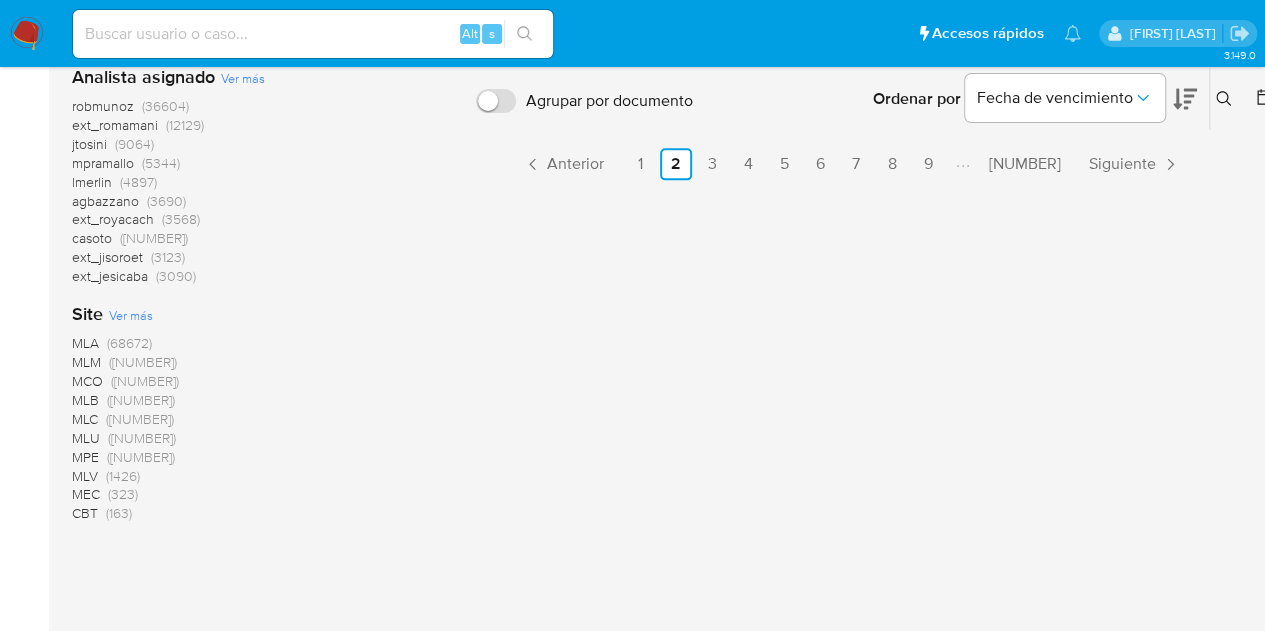 click on "(24432)" at bounding box center [145, 381] 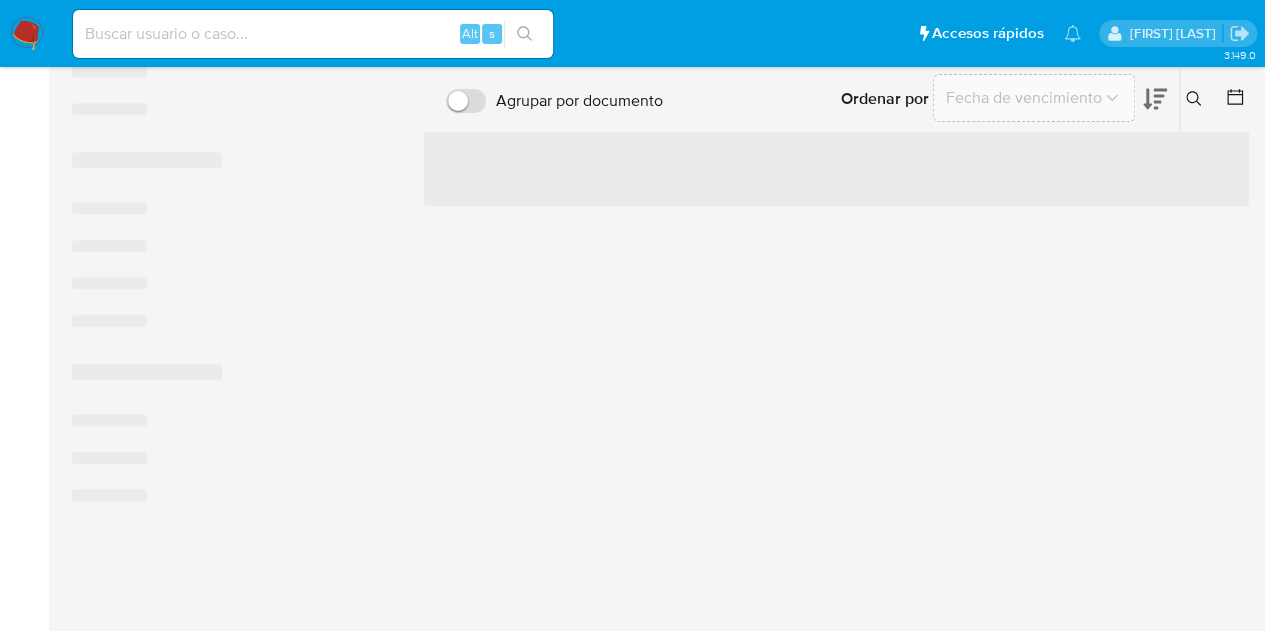 scroll, scrollTop: 825, scrollLeft: 0, axis: vertical 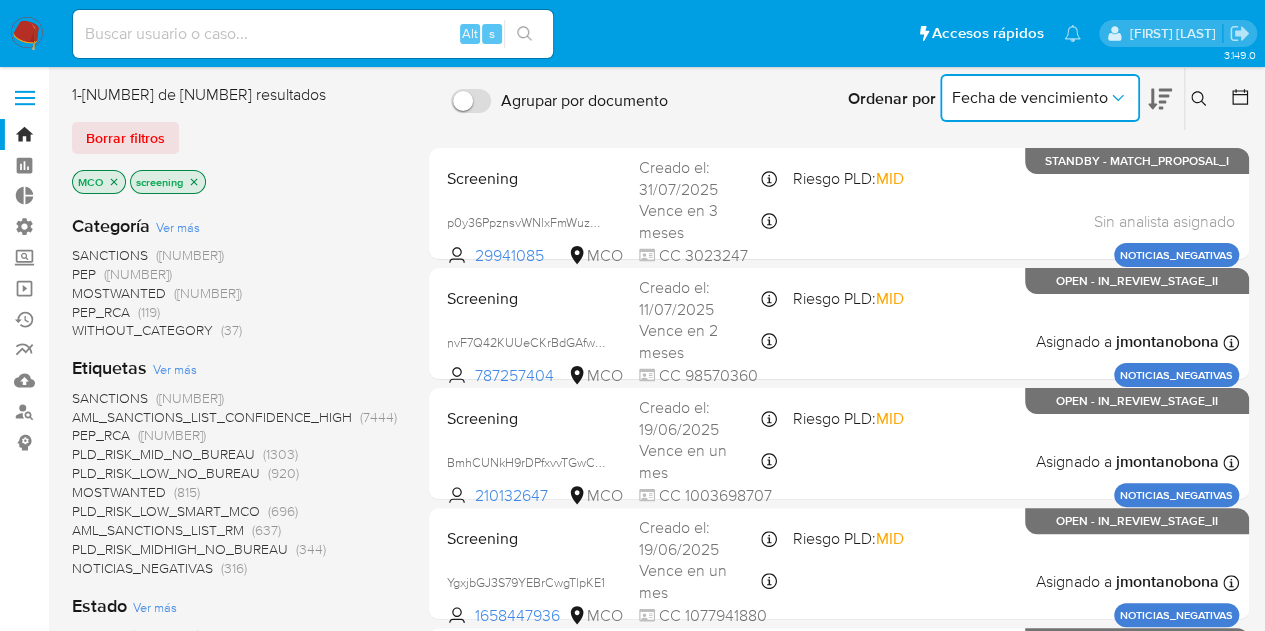 click on "Fecha de vencimiento" at bounding box center (1030, 98) 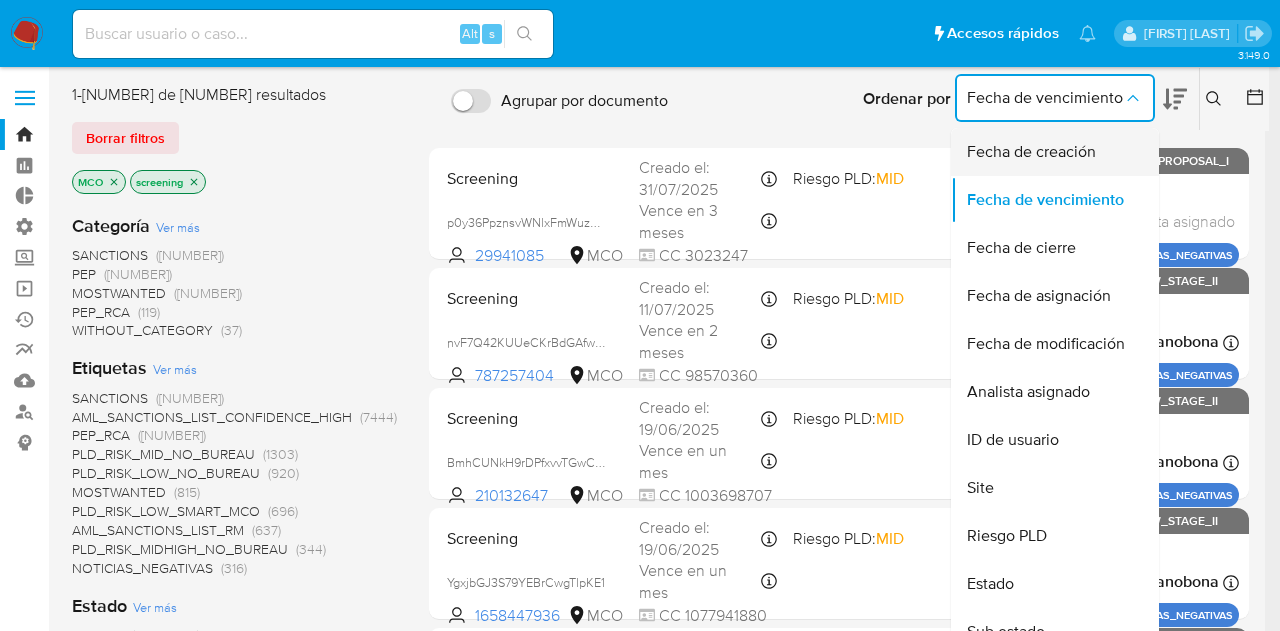 click on "Fecha de creación" at bounding box center (1031, 152) 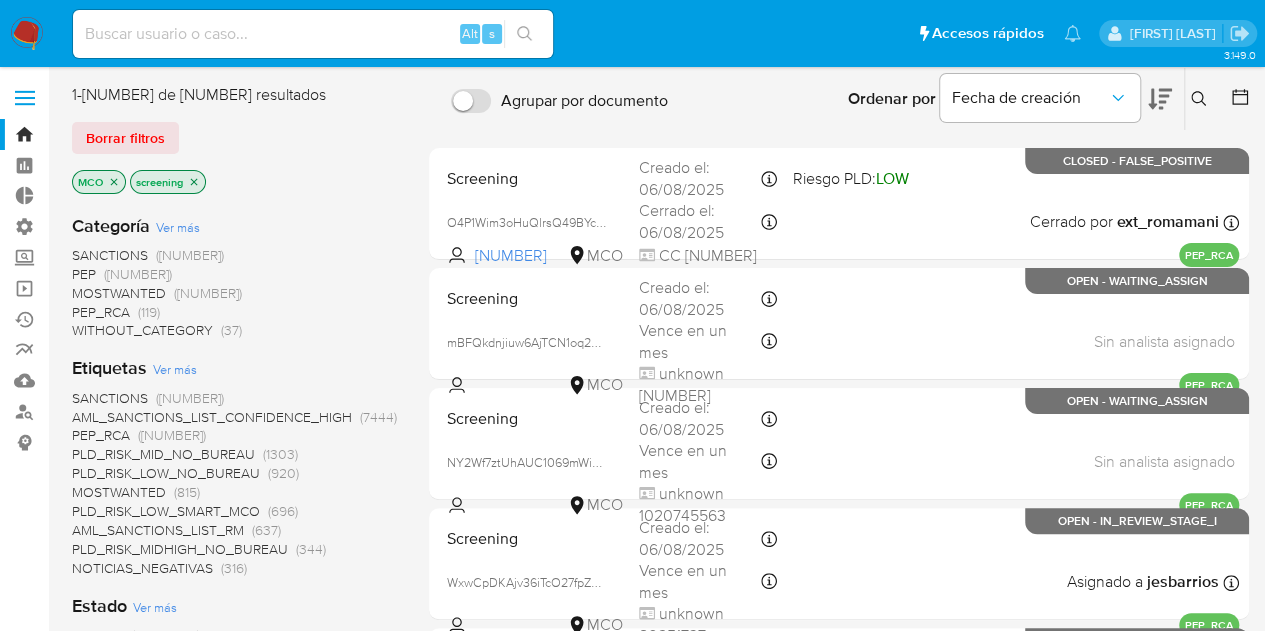 click 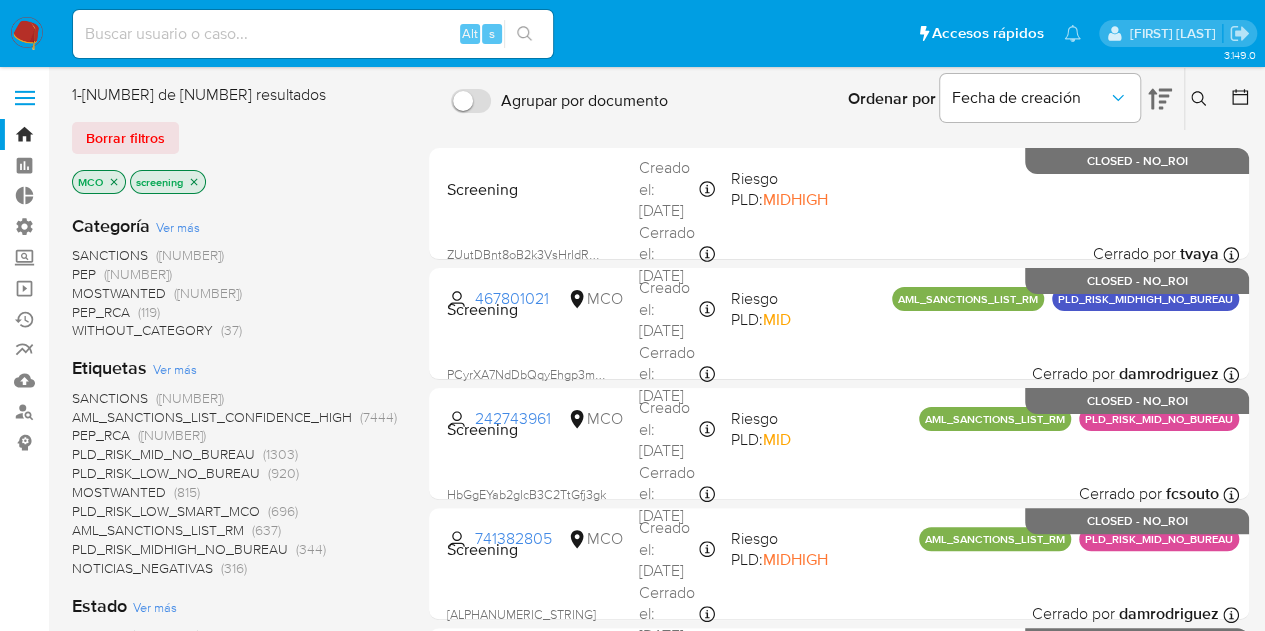 click 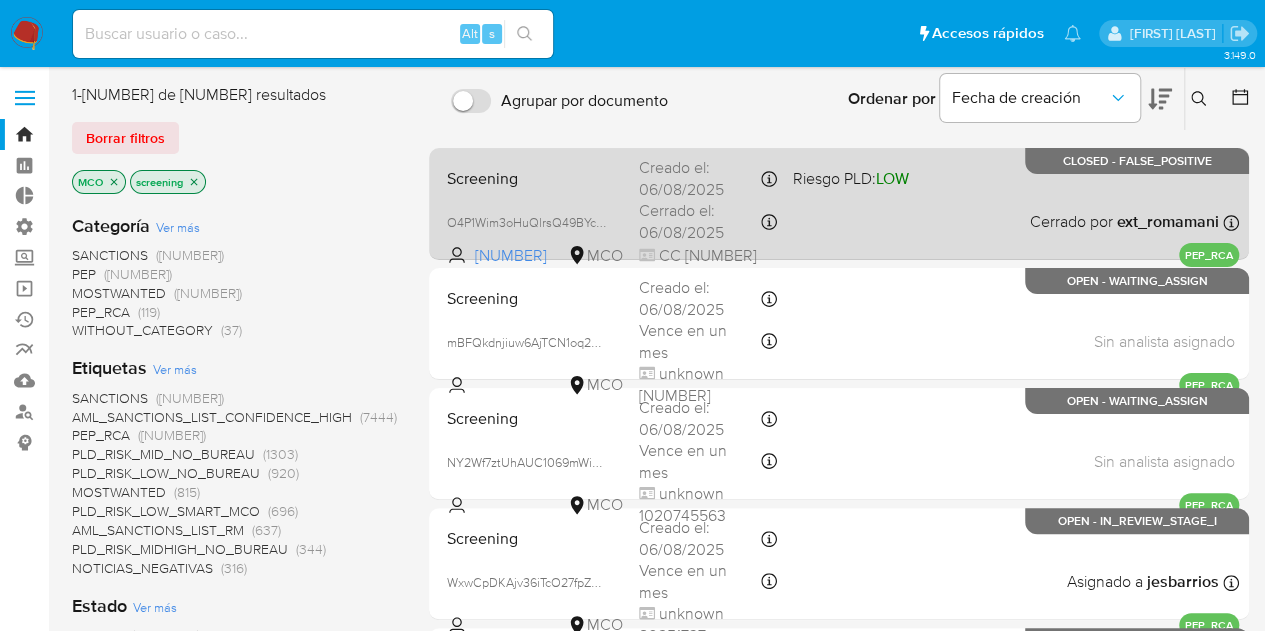 click on "Screening O4P1Wim3oHuQlrsQ49BYcVyr 1091041344 MCO Riesgo PLD:  LOW Creado el: 06/08/2025   Creado el: 06/08/2025 12:32:12 Cerrado el: 06/08/2025   Cerrado el: 06/08/2025 14:32:47 CC   19328406 Cerrado por   ext_romamani   Asignado el: 06/08/2025 14:09:02 PEP_RCA CLOSED - FALSE_POSITIVE" at bounding box center (839, 203) 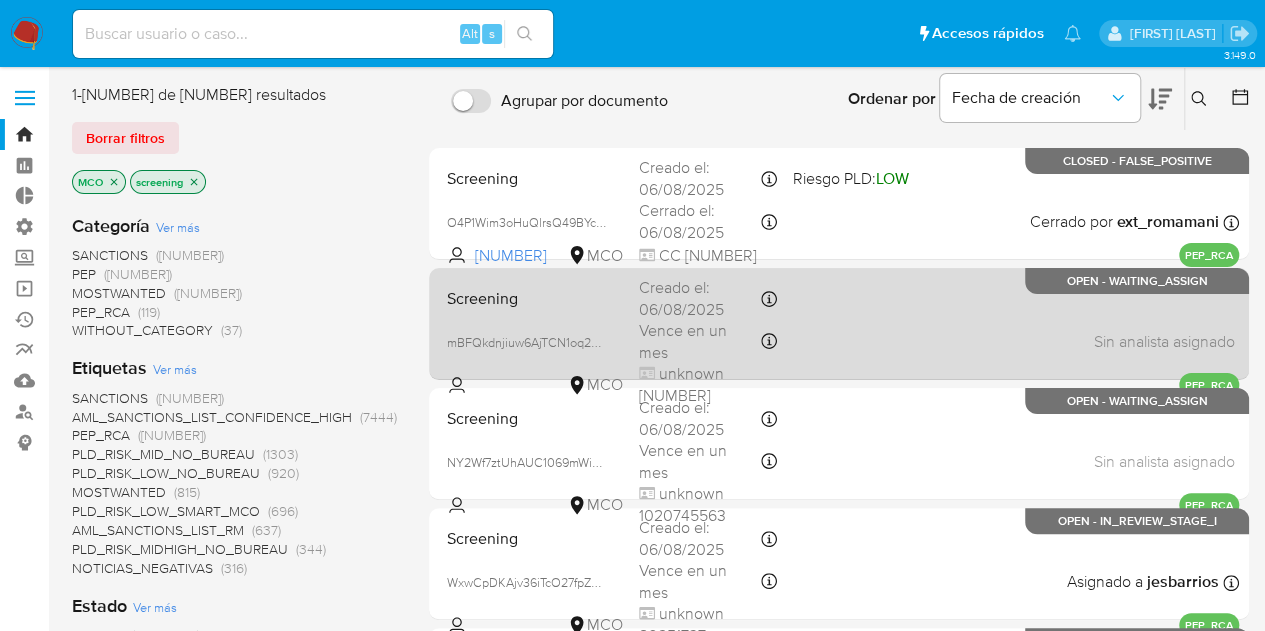 click on "Screening mBFQkdnjiuw6AjTCN1oq25CN MCO Creado el: 06/08/2025   Creado el: 06/08/2025 11:19:05 Vence en un mes   Vence el 05/09/2025 11:19:05 unknown   80021688 Sin analista asignado   Asignado el: - PEP_RCA OPEN - WAITING_ASSIGN" at bounding box center [839, 323] 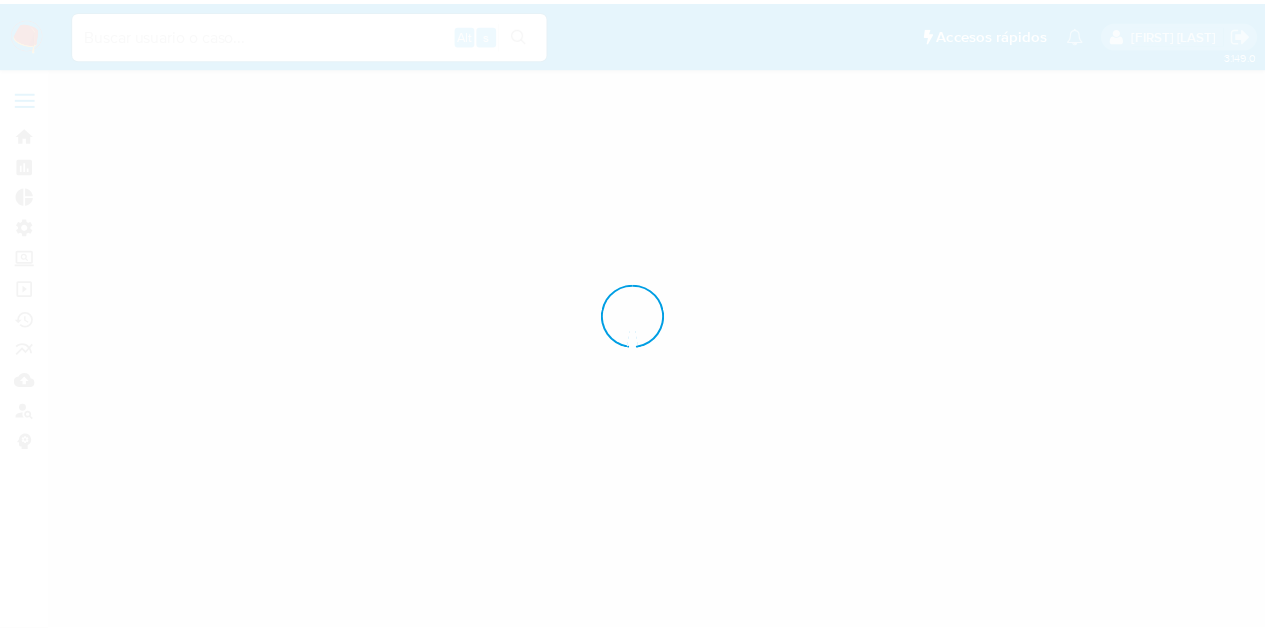 scroll, scrollTop: 0, scrollLeft: 0, axis: both 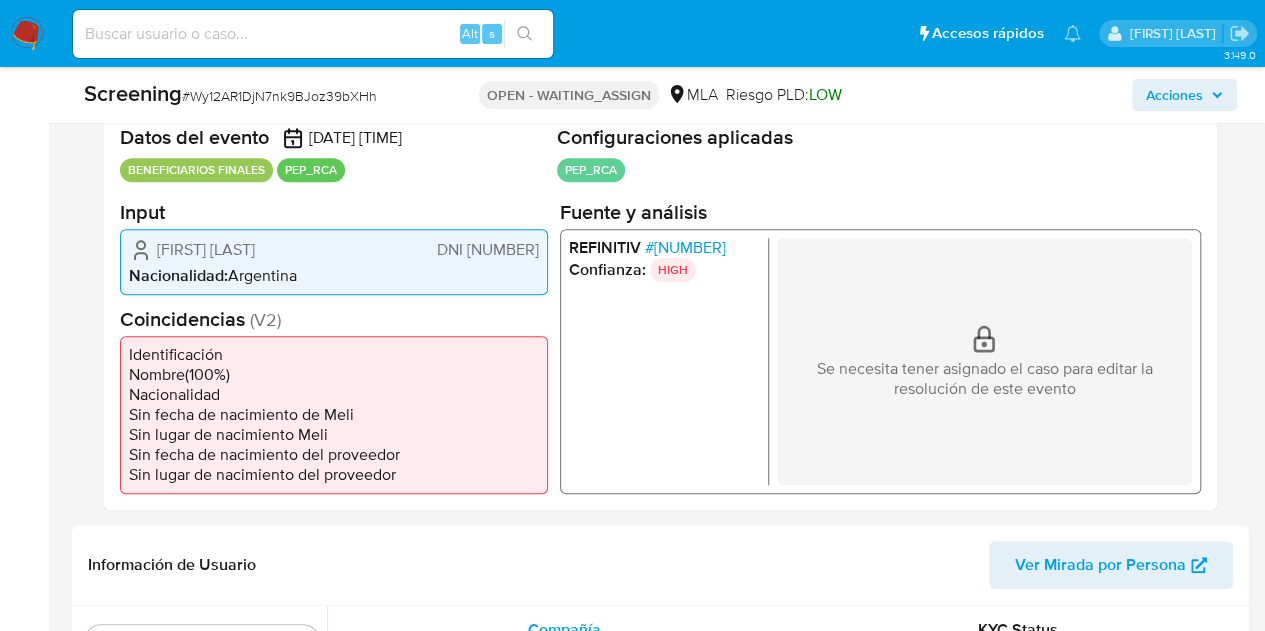 select on "10" 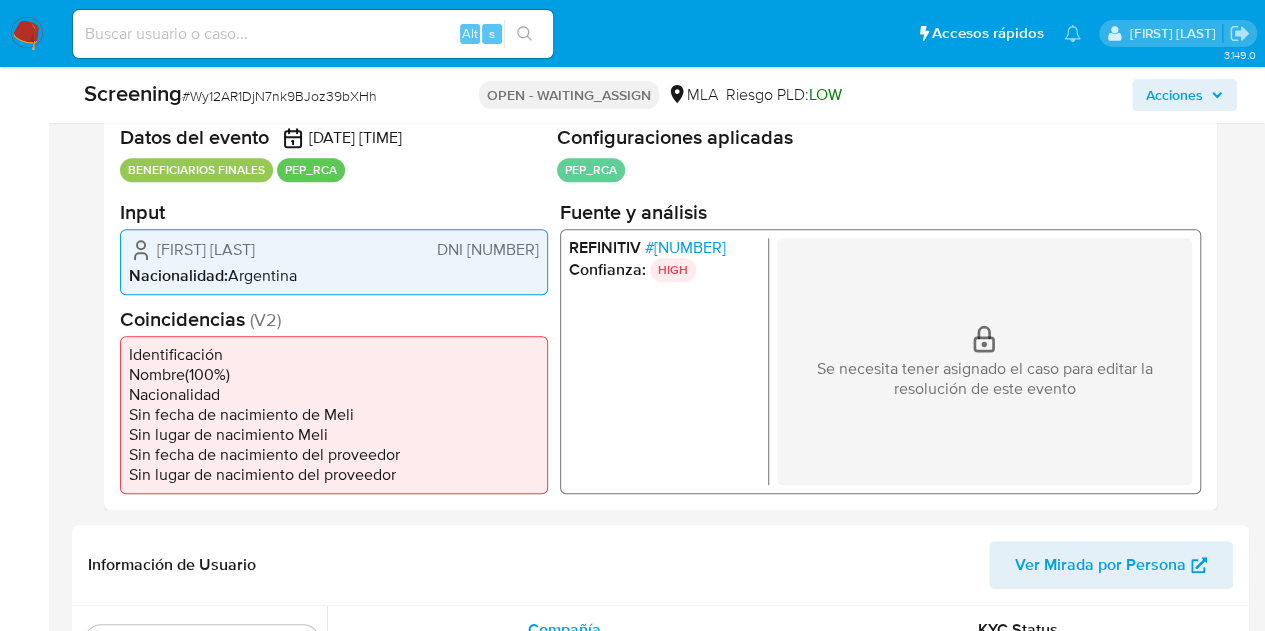 scroll, scrollTop: 338, scrollLeft: 0, axis: vertical 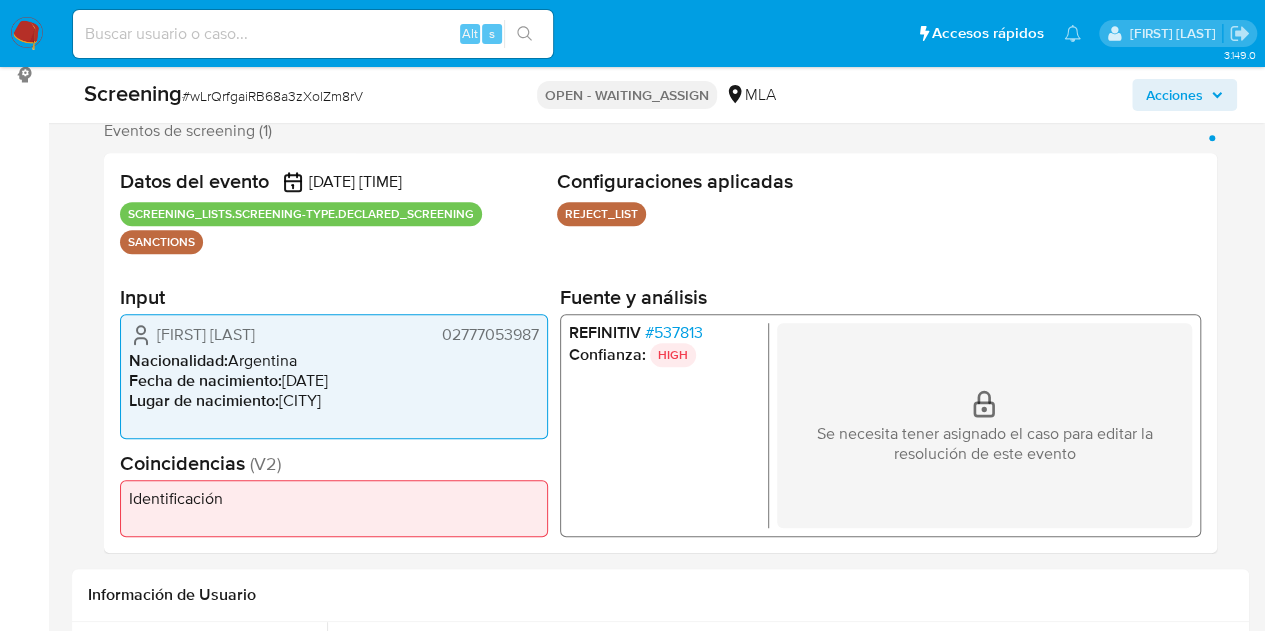 select on "10" 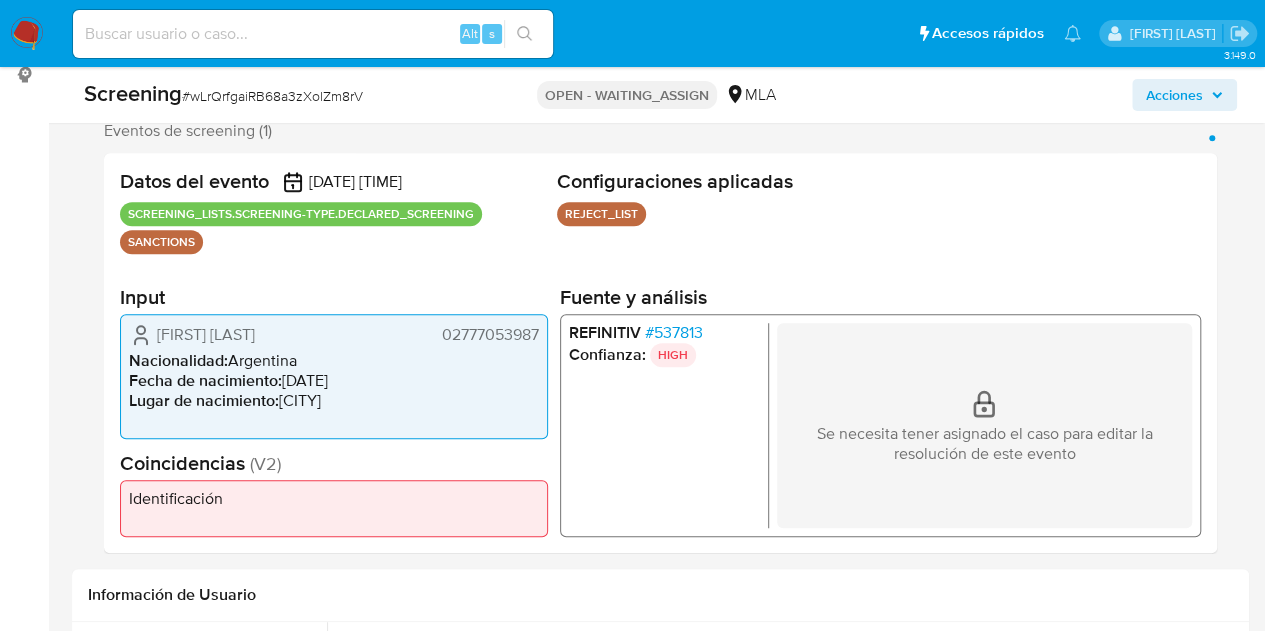 scroll, scrollTop: 356, scrollLeft: 0, axis: vertical 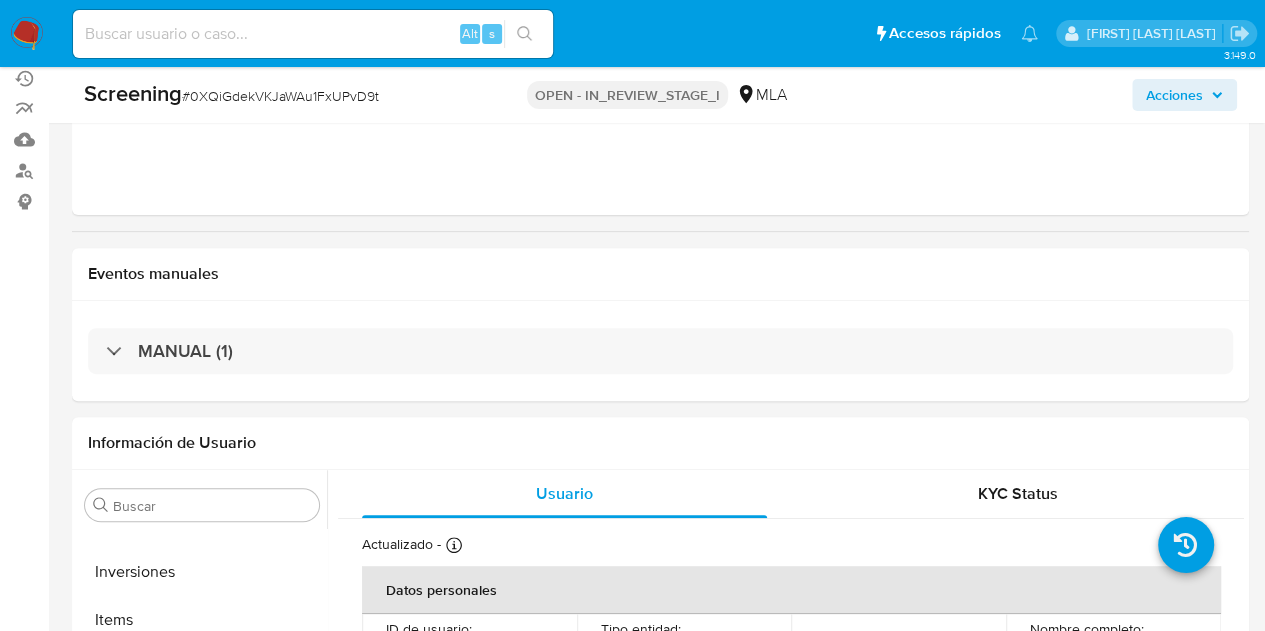 select on "10" 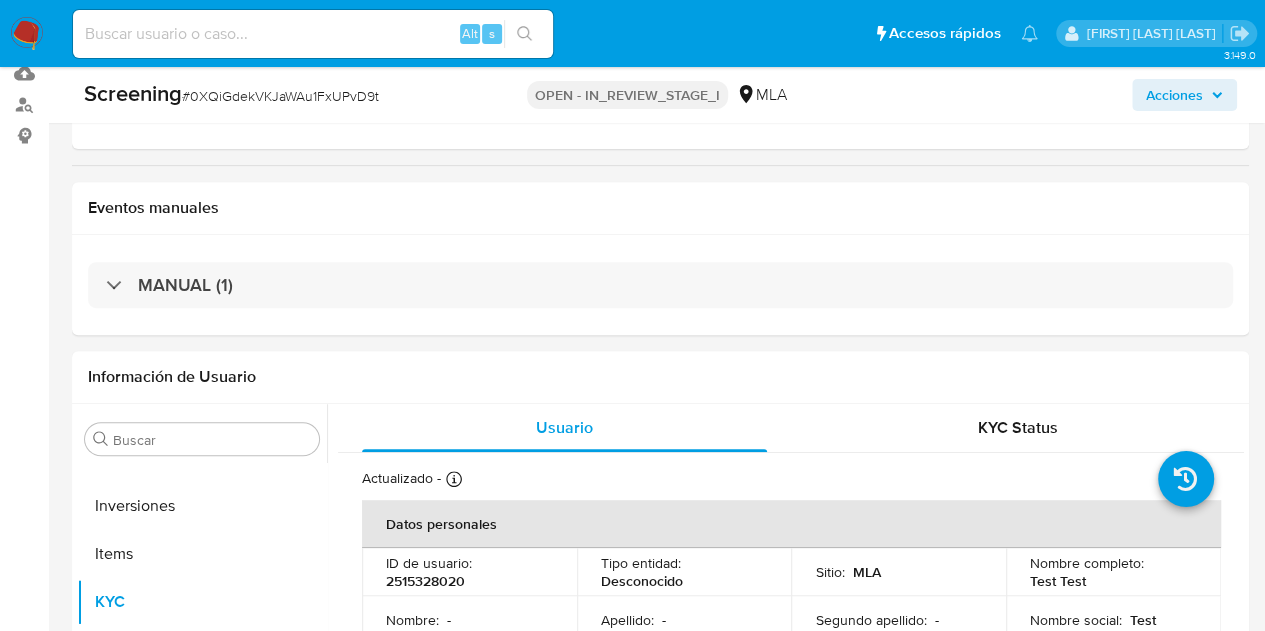 scroll, scrollTop: 61, scrollLeft: 0, axis: vertical 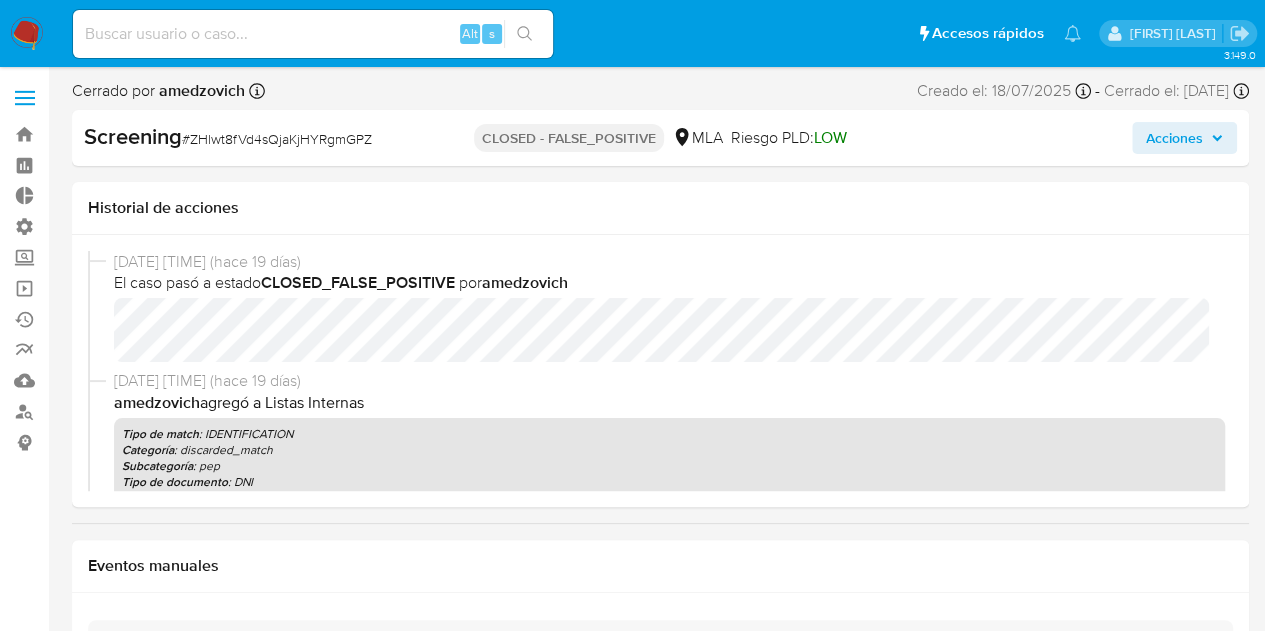 select on "10" 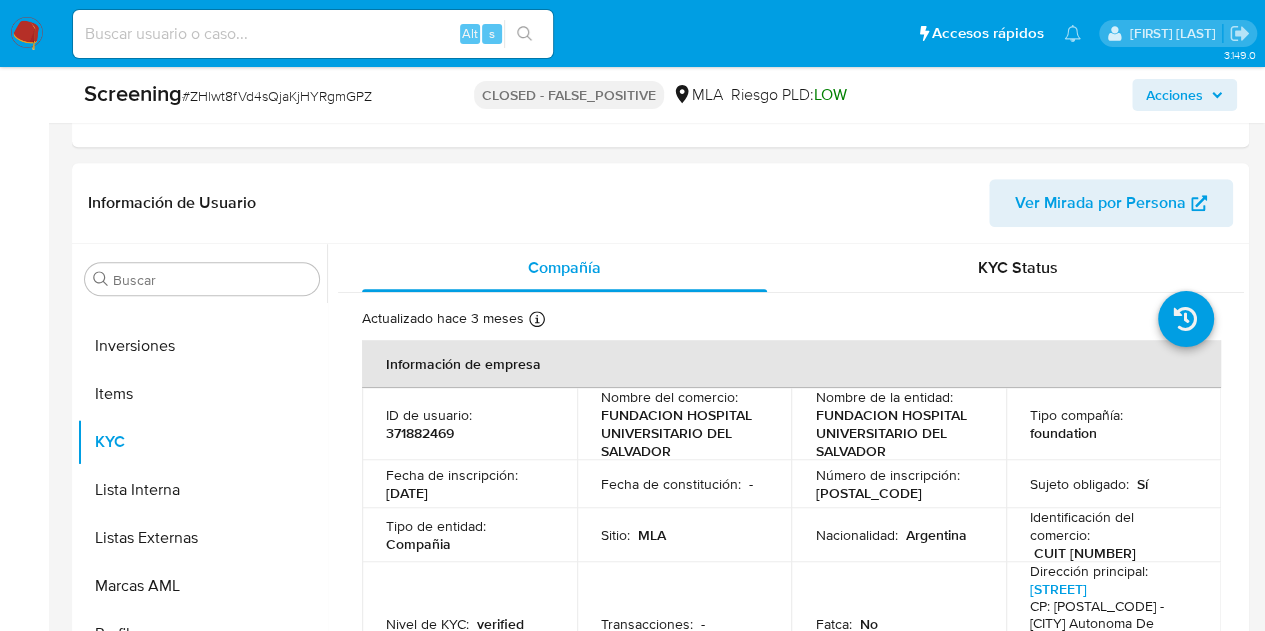 scroll, scrollTop: 502, scrollLeft: 0, axis: vertical 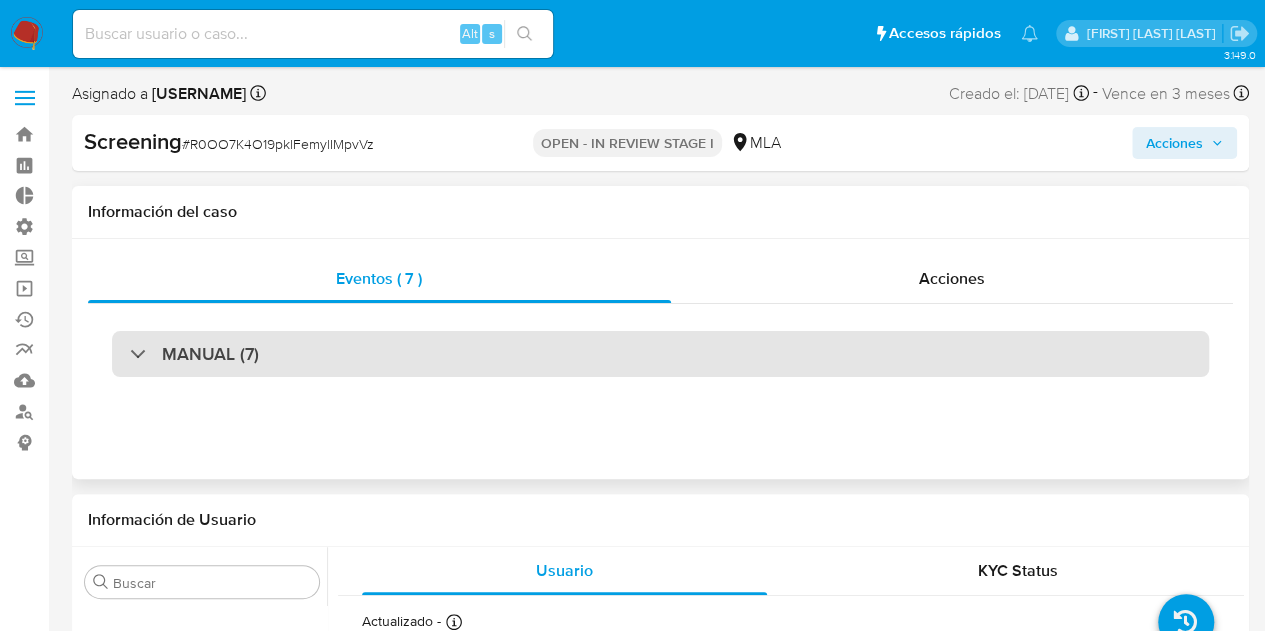 click on "MANUAL (7)" at bounding box center (660, 354) 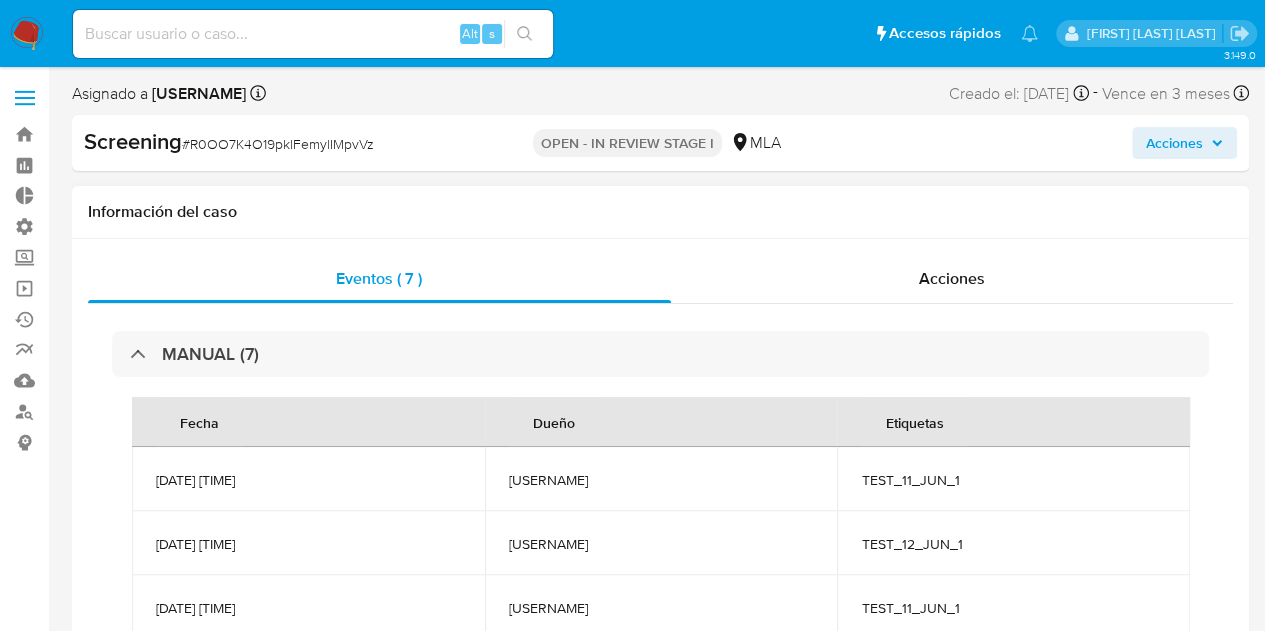 select on "10" 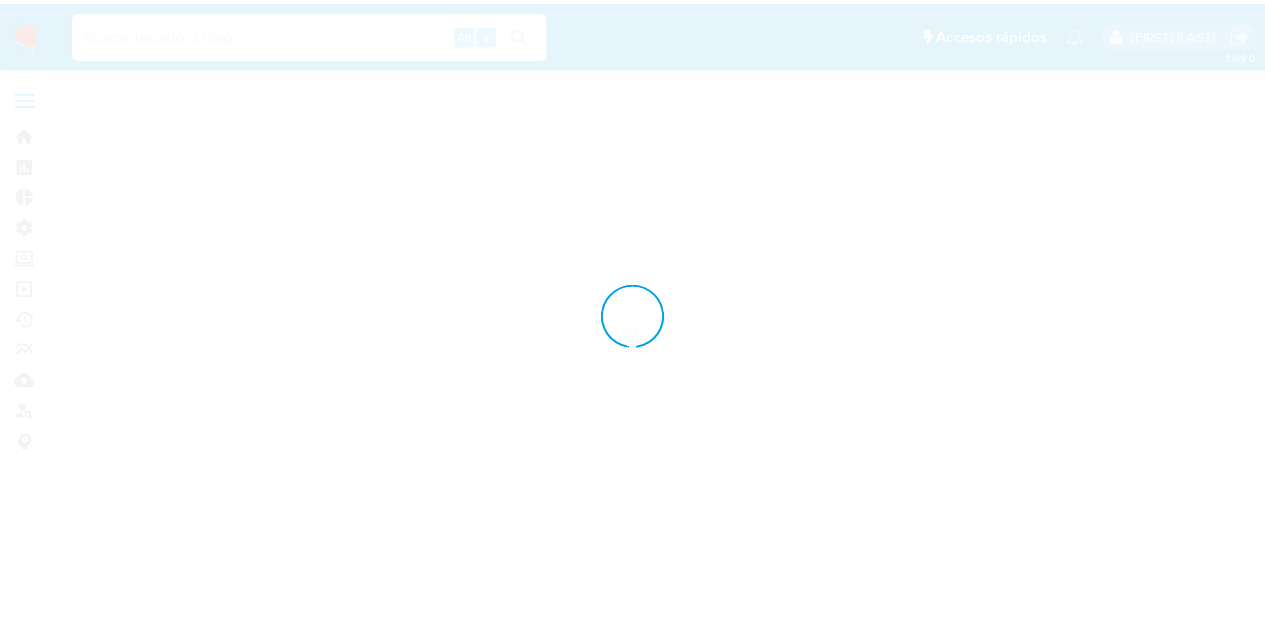 scroll, scrollTop: 0, scrollLeft: 0, axis: both 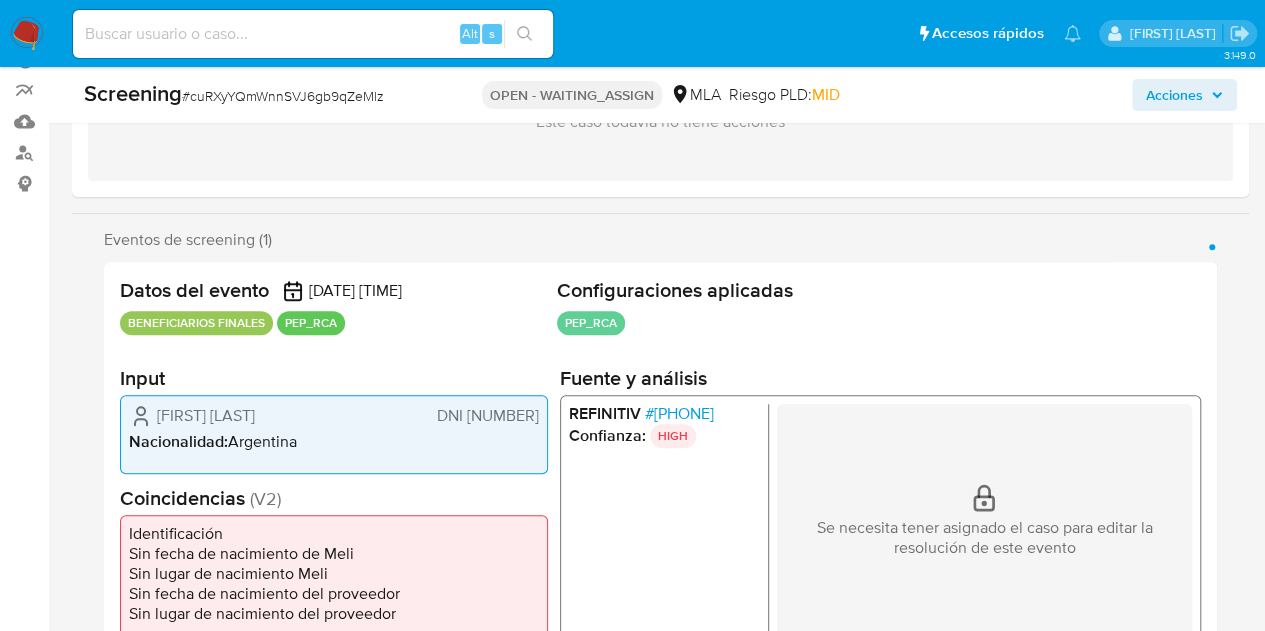 select on "10" 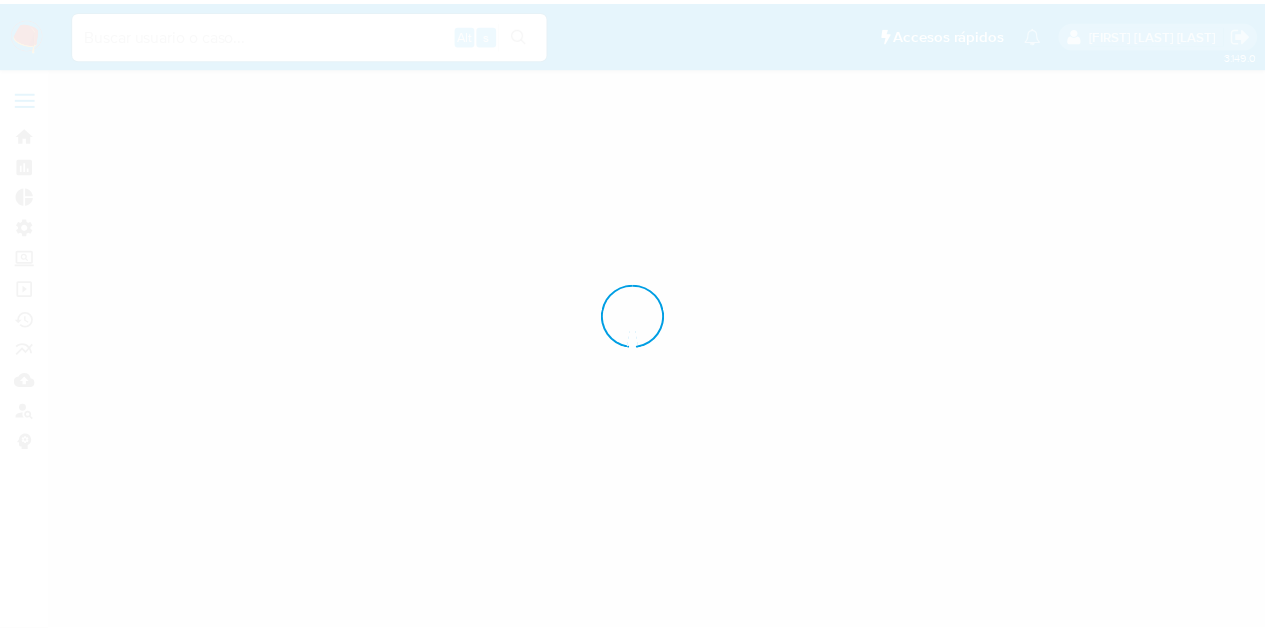 scroll, scrollTop: 0, scrollLeft: 0, axis: both 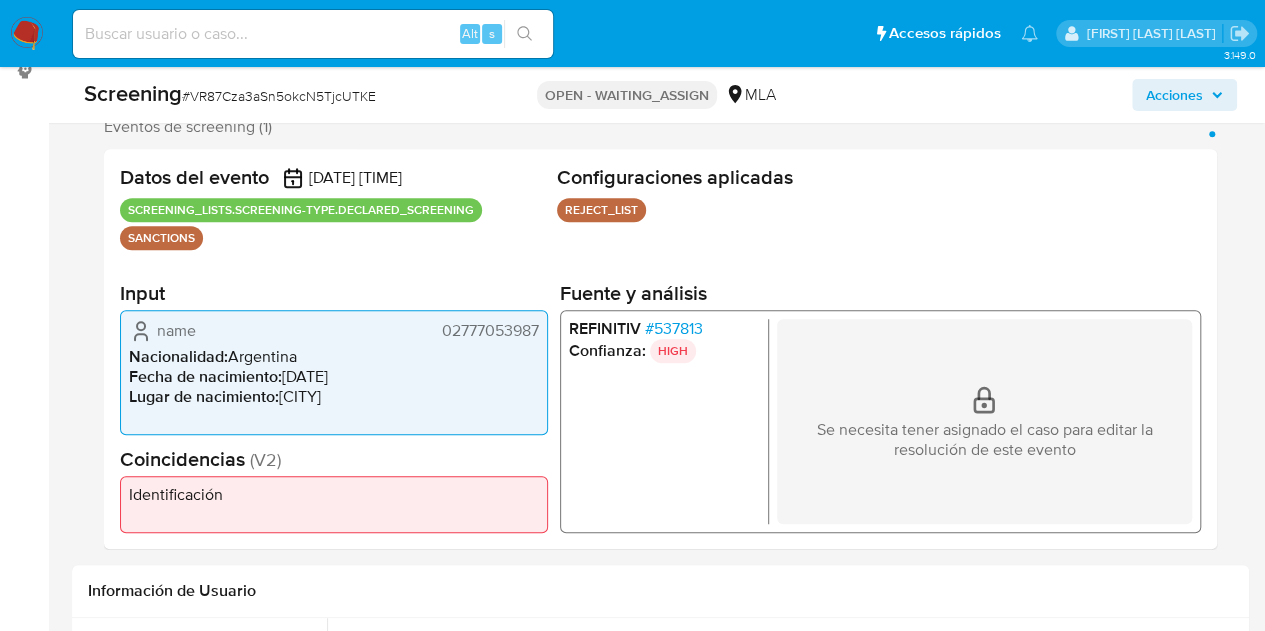 select on "10" 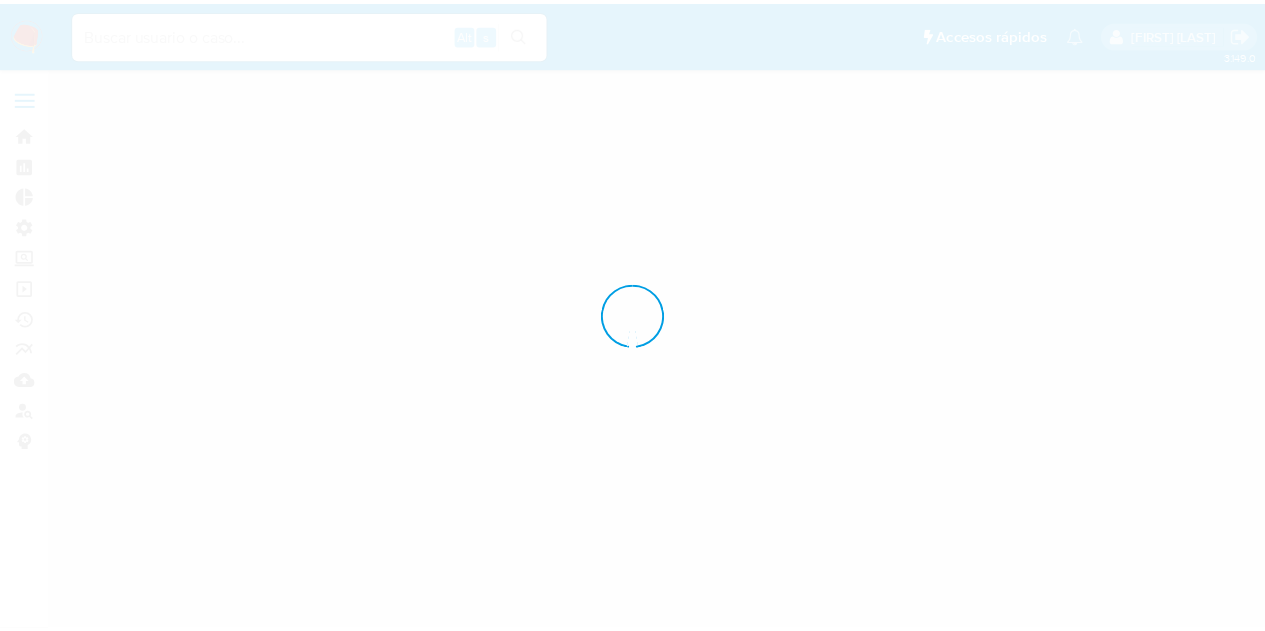scroll, scrollTop: 0, scrollLeft: 0, axis: both 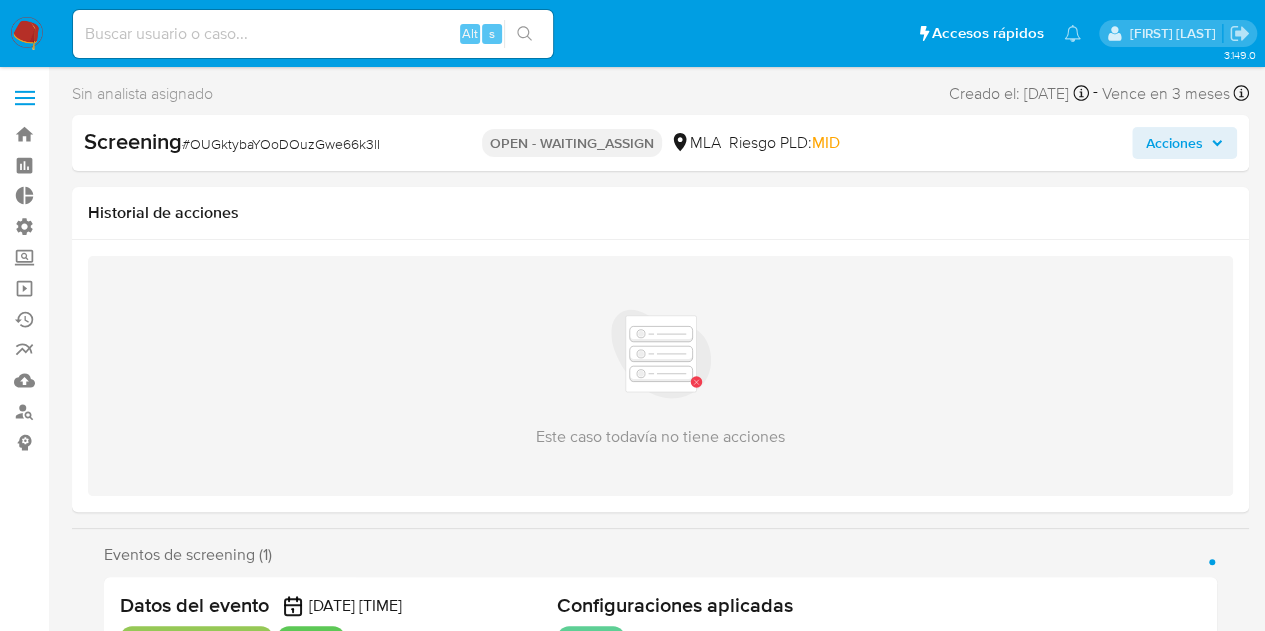 select on "10" 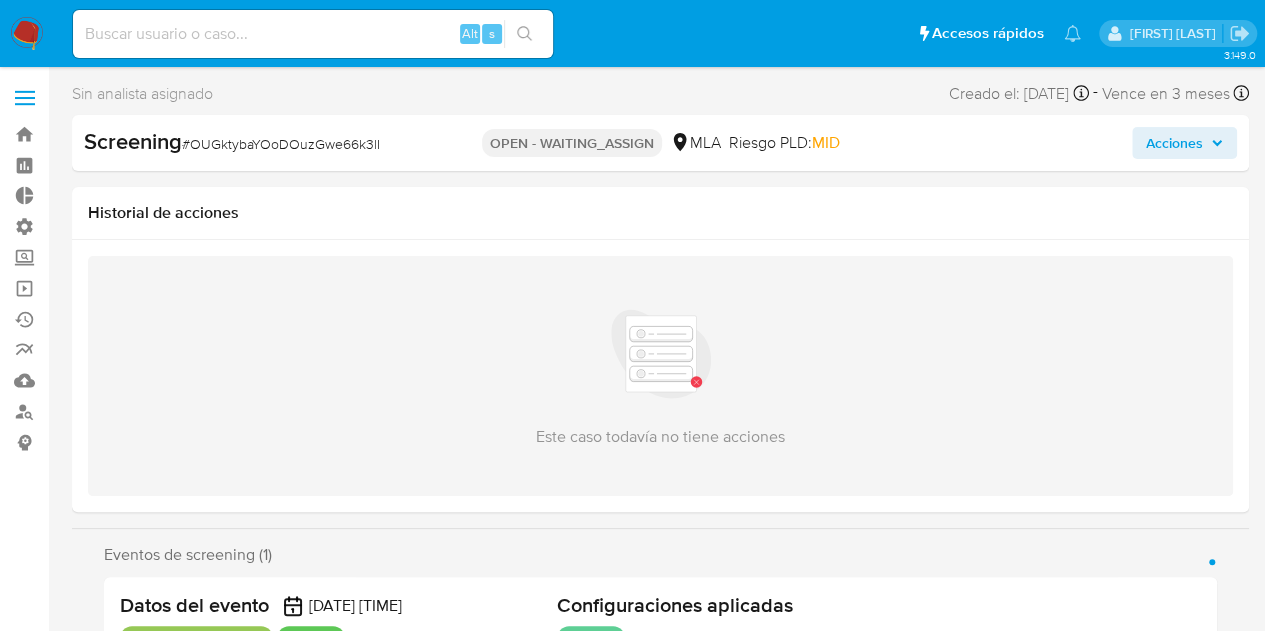 scroll, scrollTop: 330, scrollLeft: 0, axis: vertical 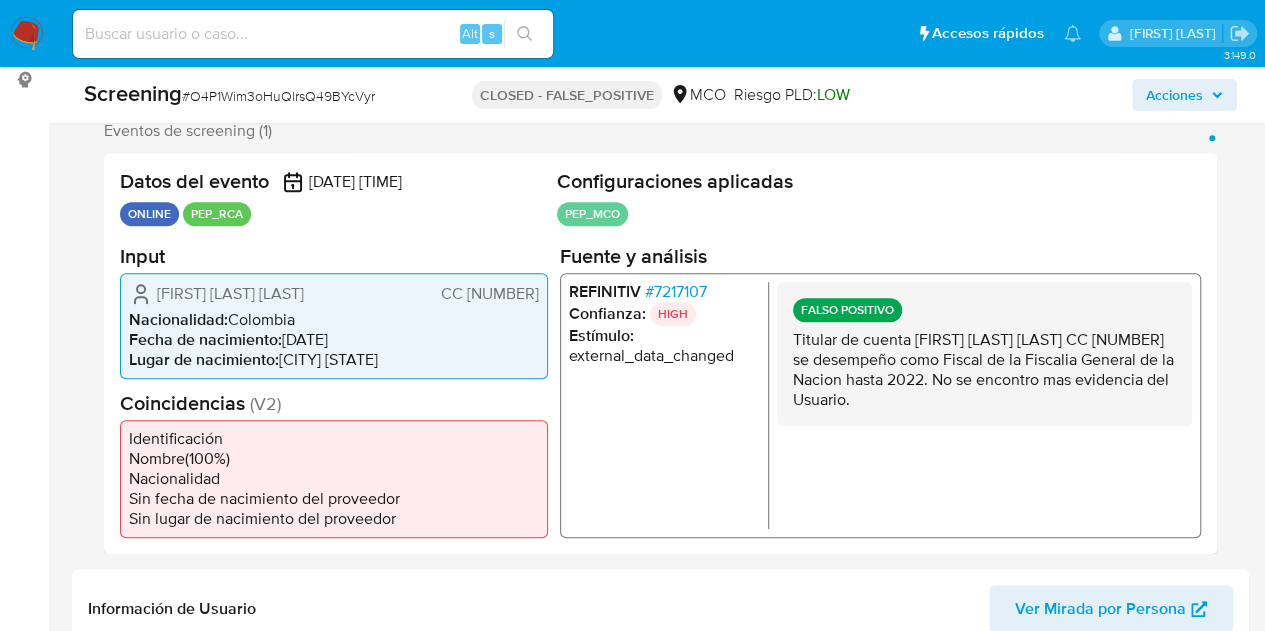 select on "10" 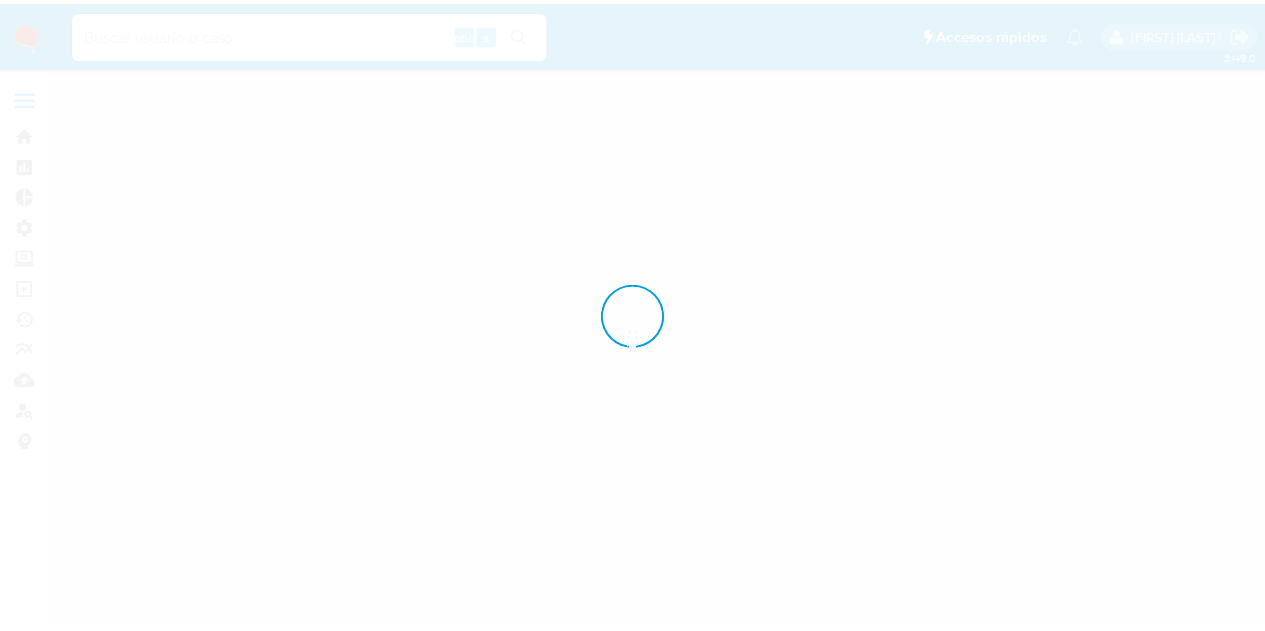scroll, scrollTop: 0, scrollLeft: 0, axis: both 